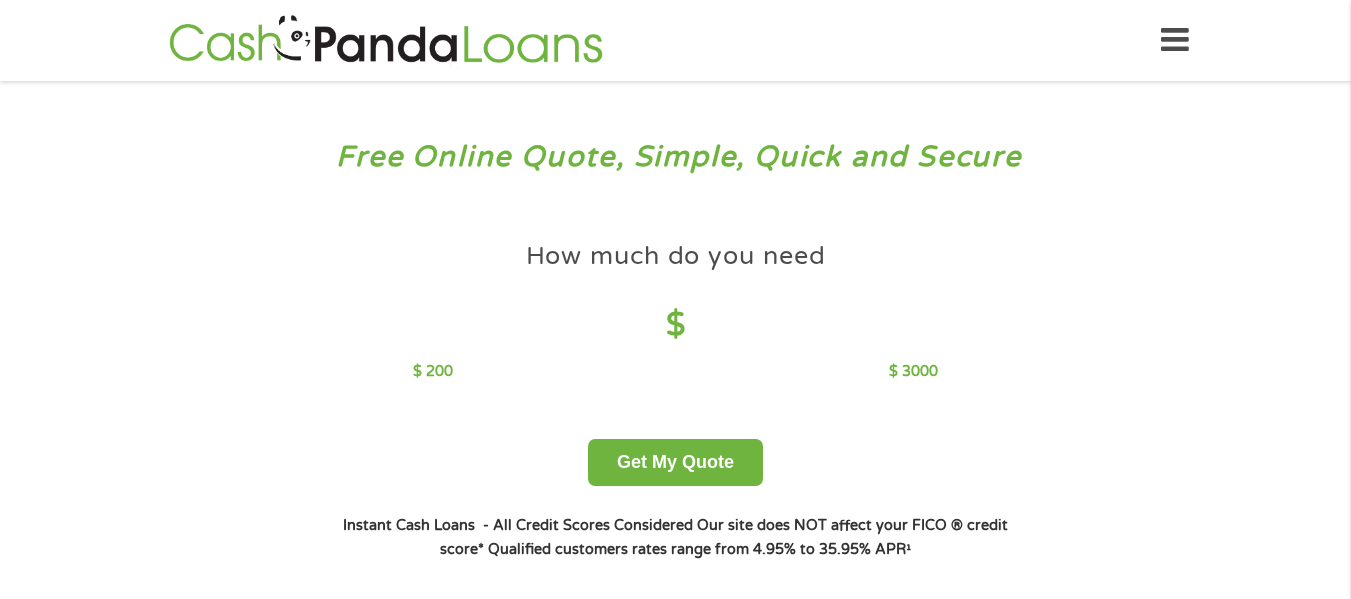 scroll, scrollTop: 0, scrollLeft: 0, axis: both 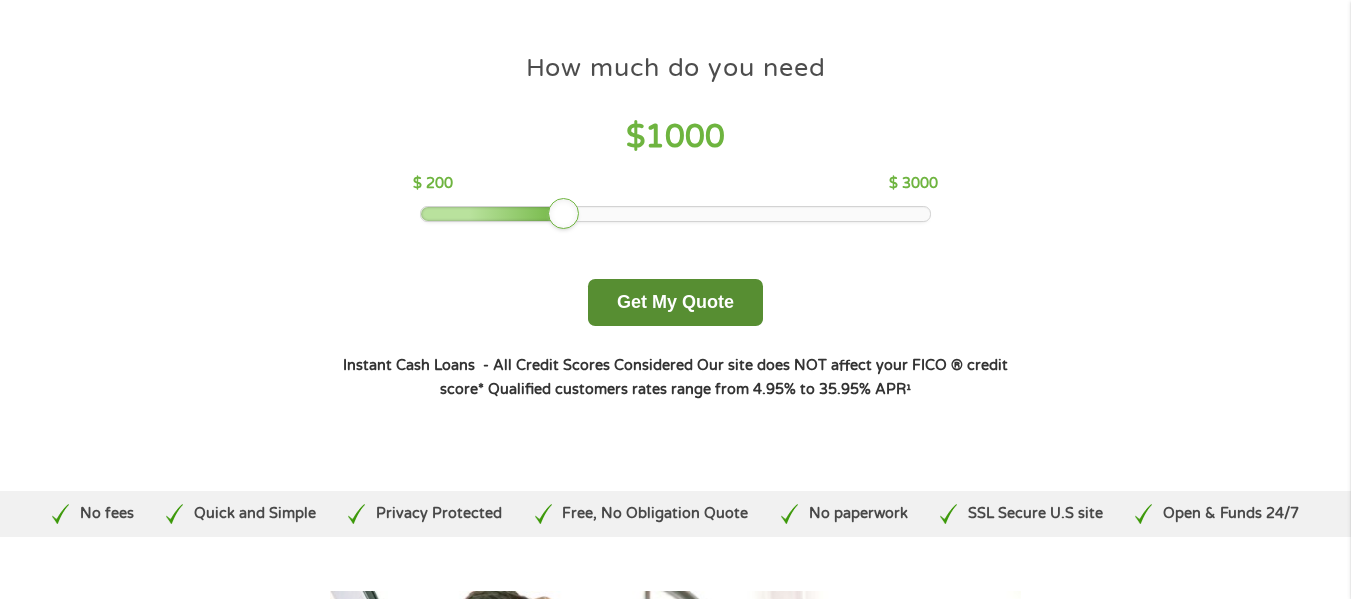 click on "Get My Quote" at bounding box center (675, 302) 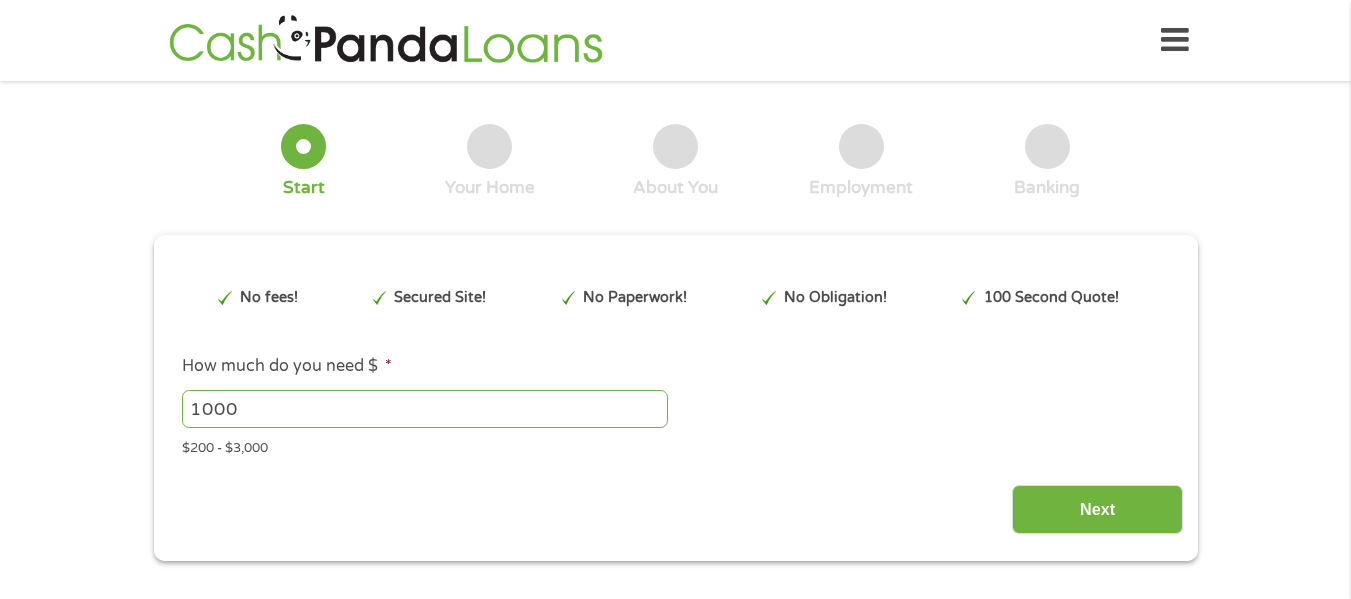 scroll, scrollTop: 0, scrollLeft: 0, axis: both 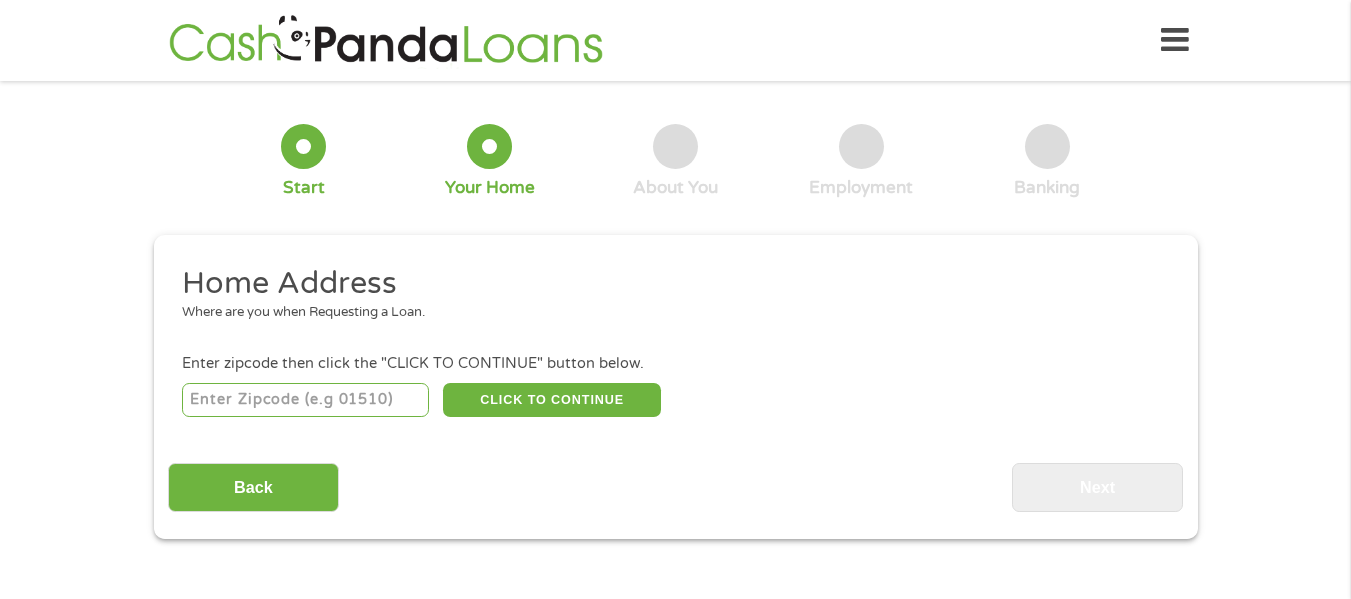 click at bounding box center [305, 400] 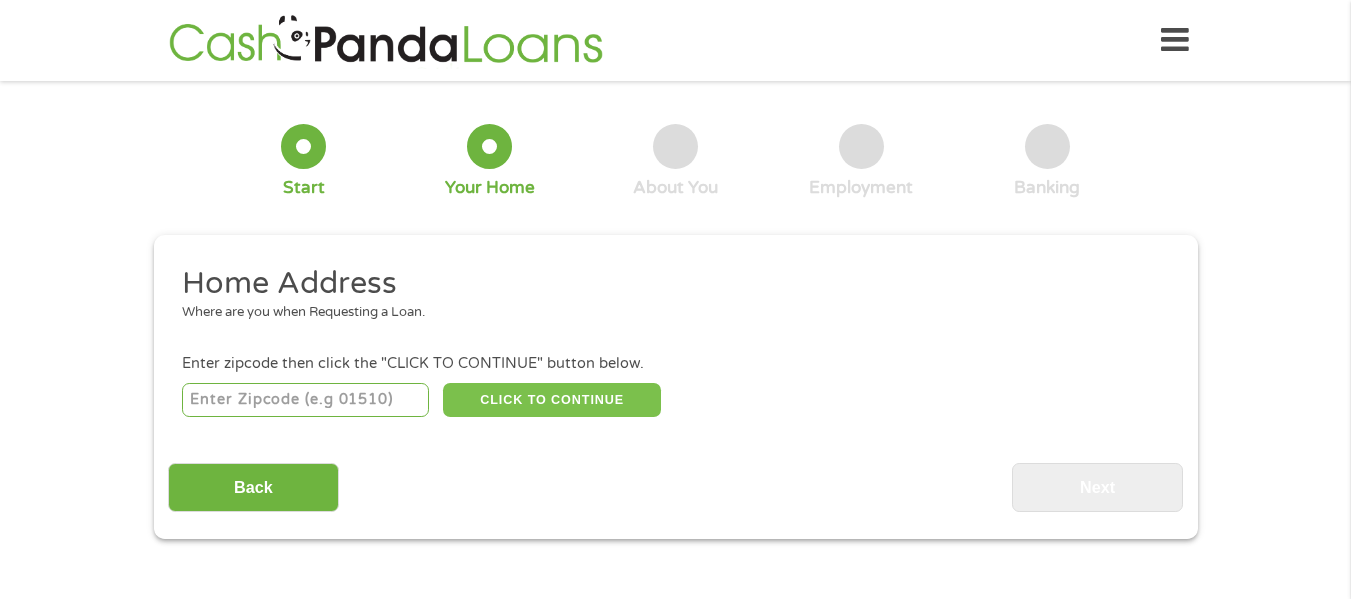 click on "CLICK TO CONTINUE" at bounding box center (552, 400) 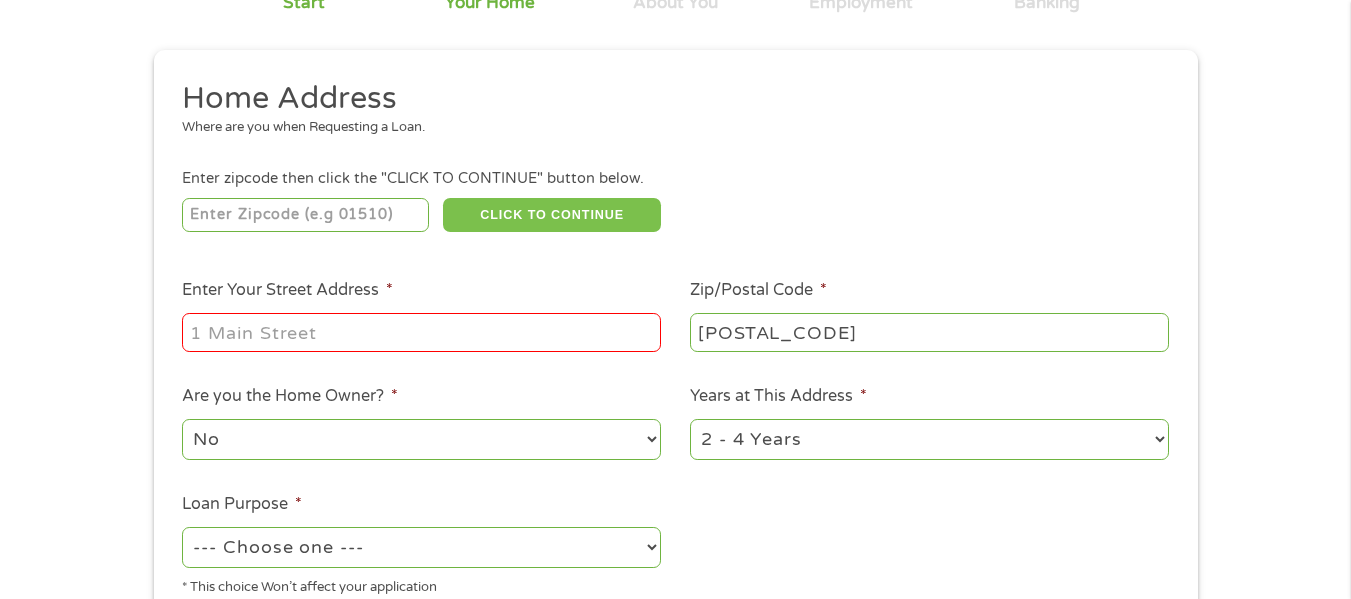 scroll, scrollTop: 188, scrollLeft: 0, axis: vertical 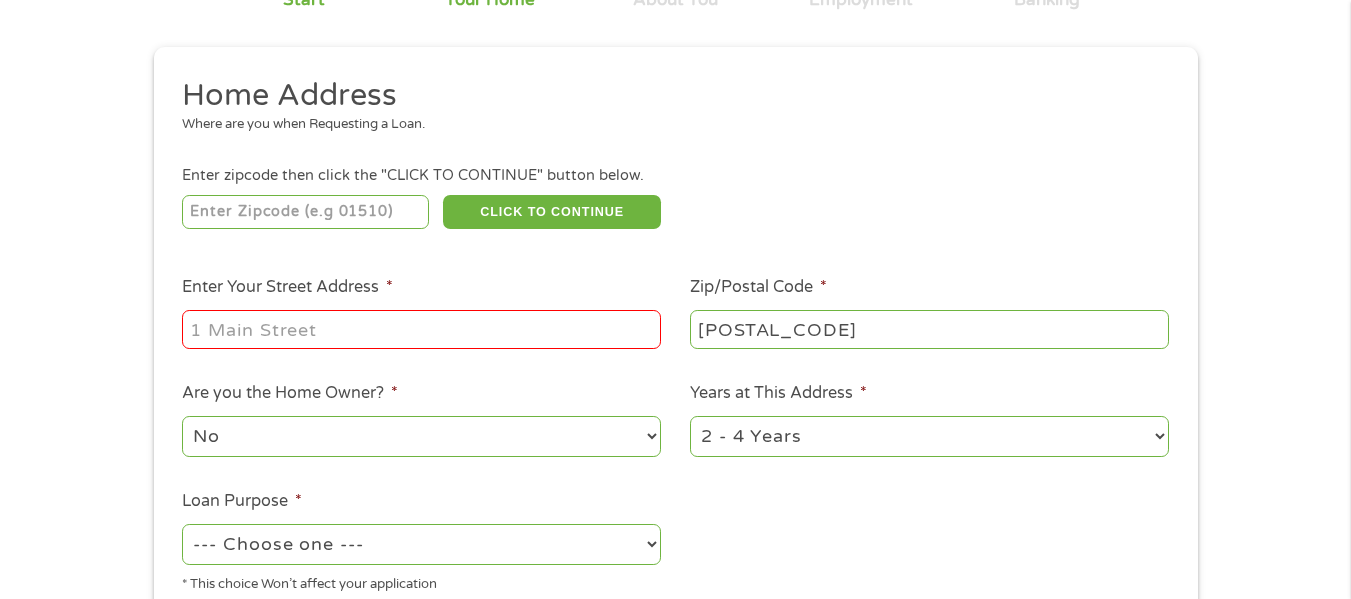 click on "Enter Your Street Address *" at bounding box center [421, 329] 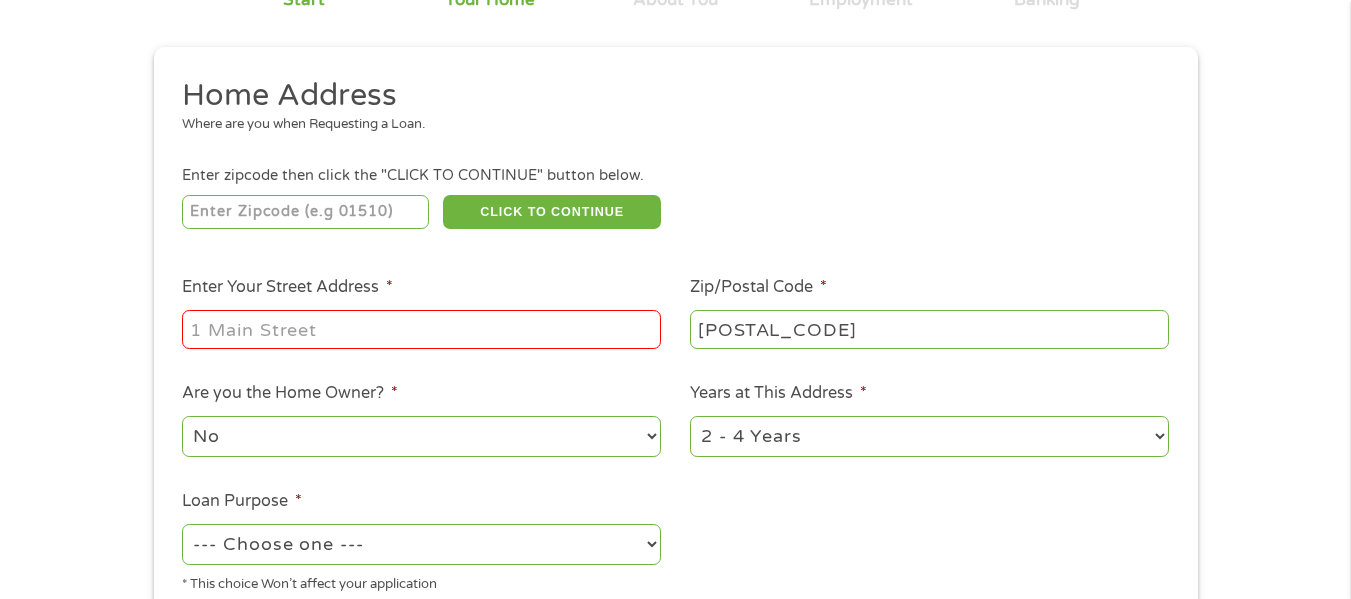 type on "[NUMBER] [STREET]" 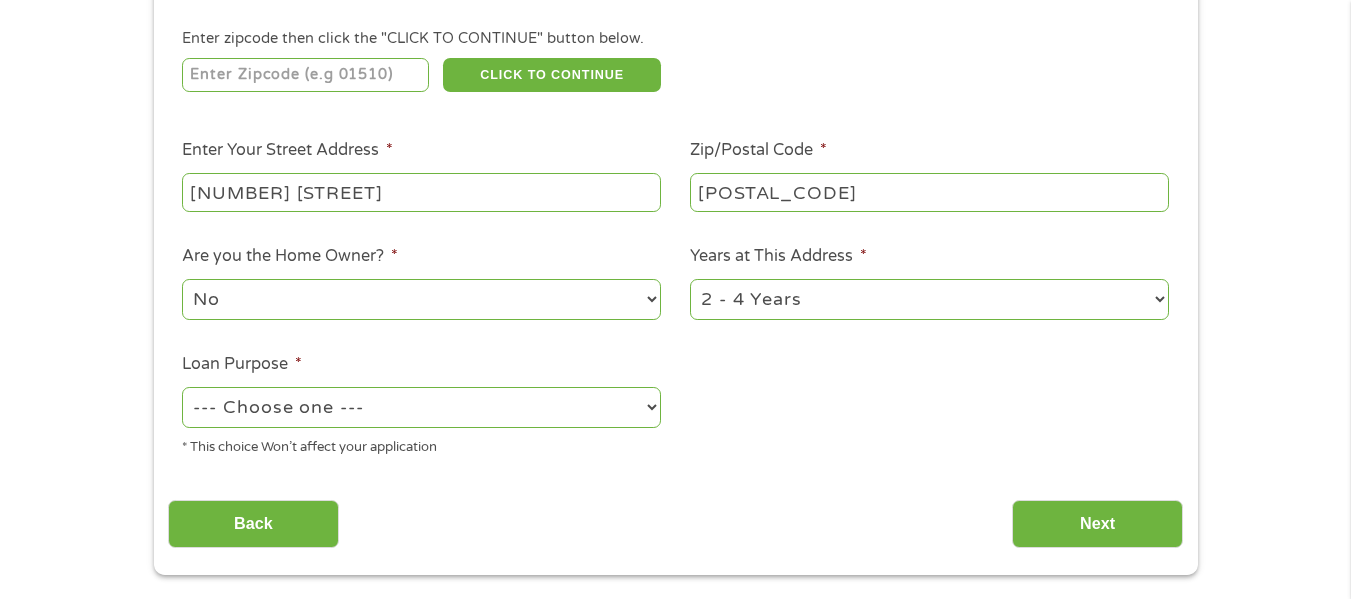 scroll, scrollTop: 342, scrollLeft: 0, axis: vertical 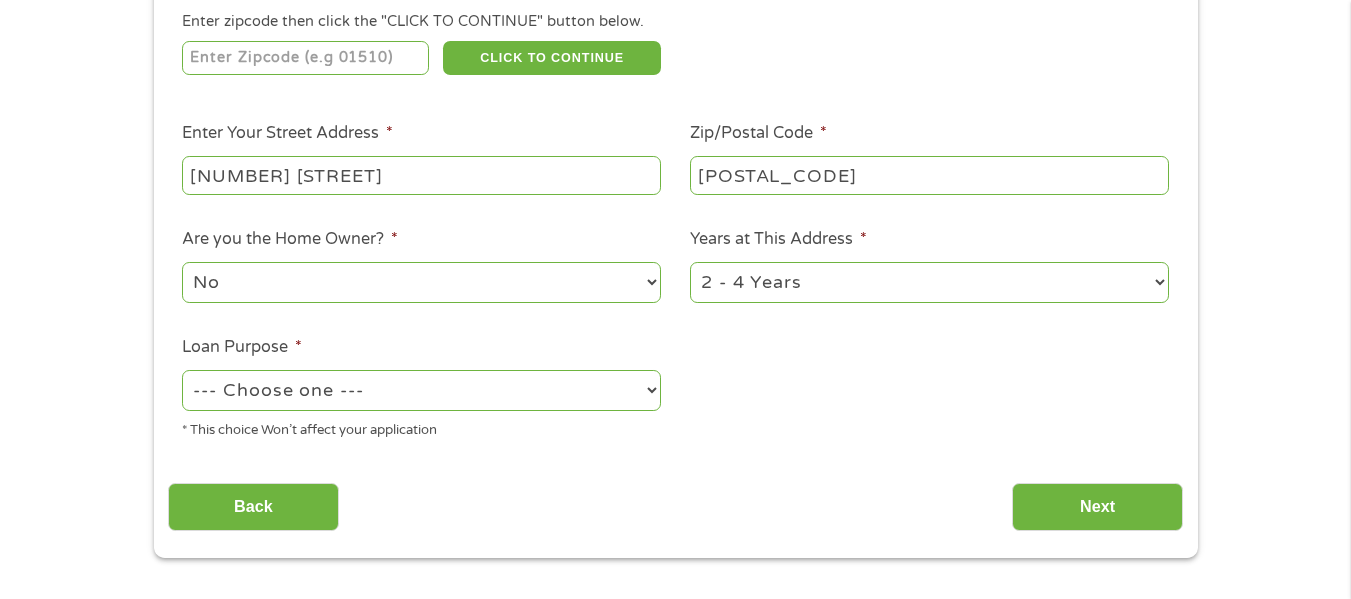 click on "--- Choose one --- Pay Bills Debt Consolidation Home Improvement Major Purchase Car Loan Short Term Cash Medical Expenses Other" at bounding box center [421, 390] 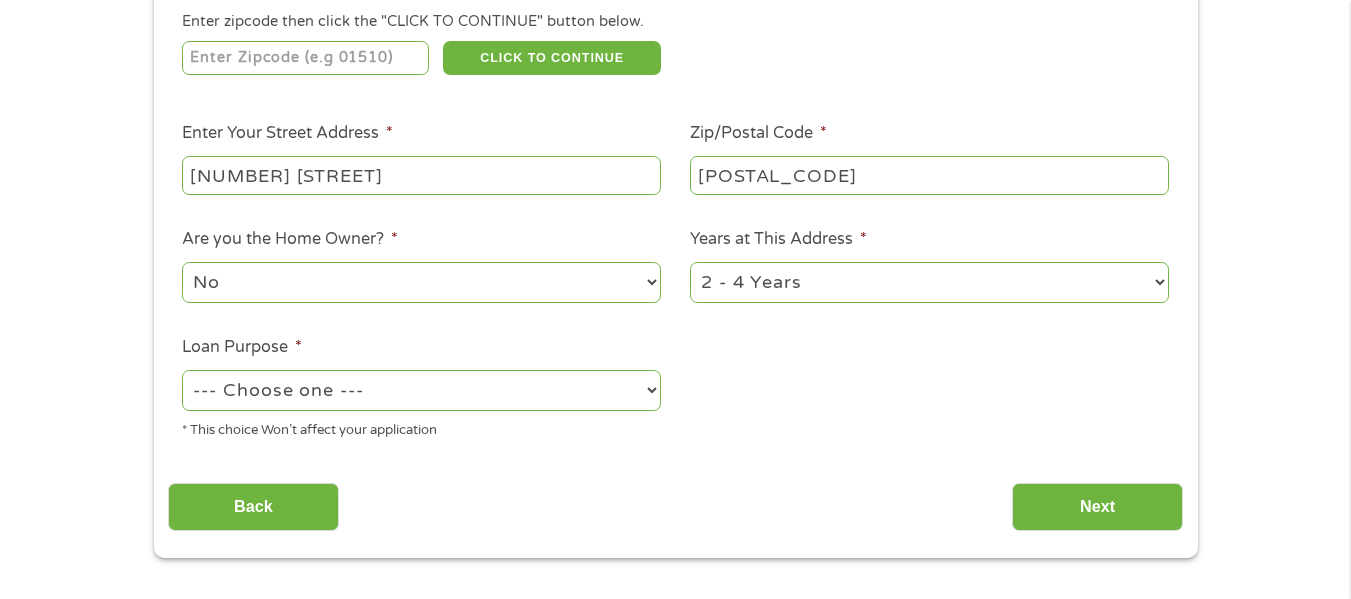 select on "shorttermcash" 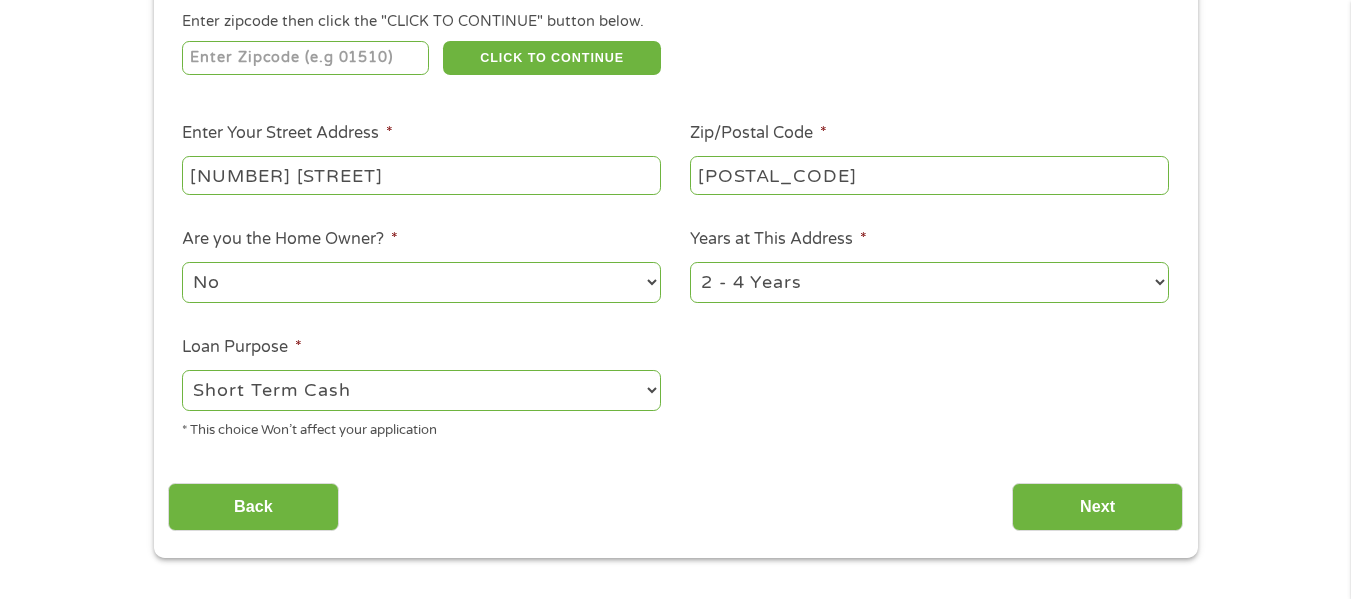 click on "--- Choose one --- Pay Bills Debt Consolidation Home Improvement Major Purchase Car Loan Short Term Cash Medical Expenses Other" at bounding box center (421, 390) 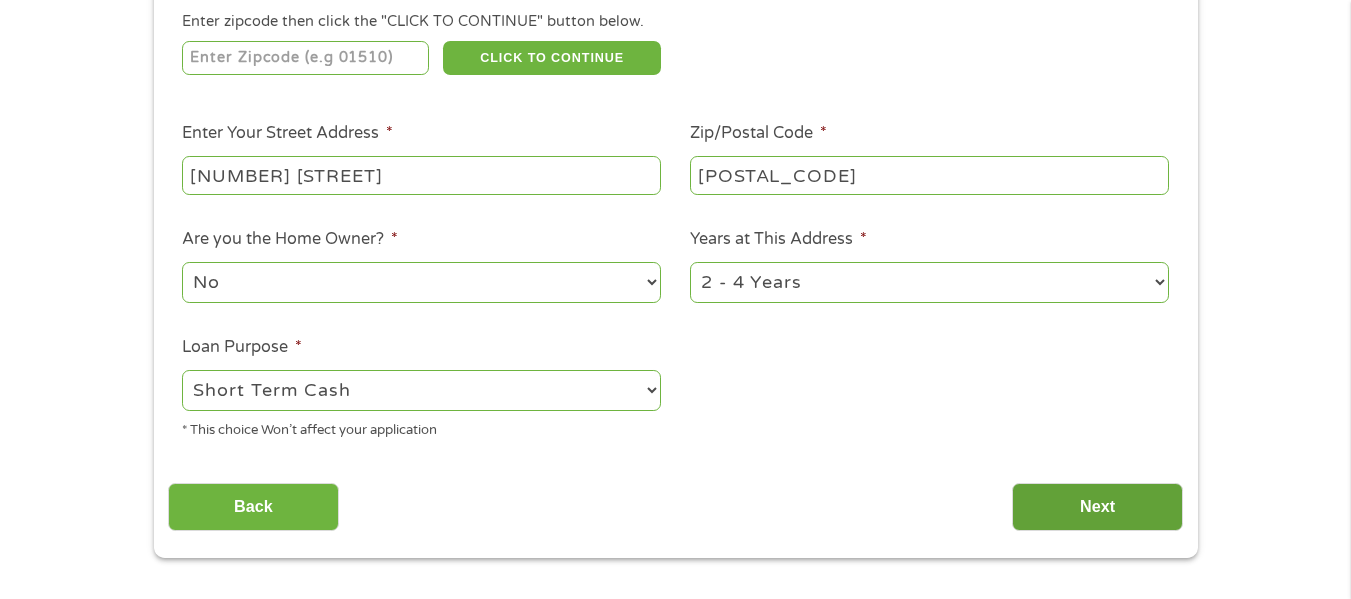 click on "Next" at bounding box center (1097, 507) 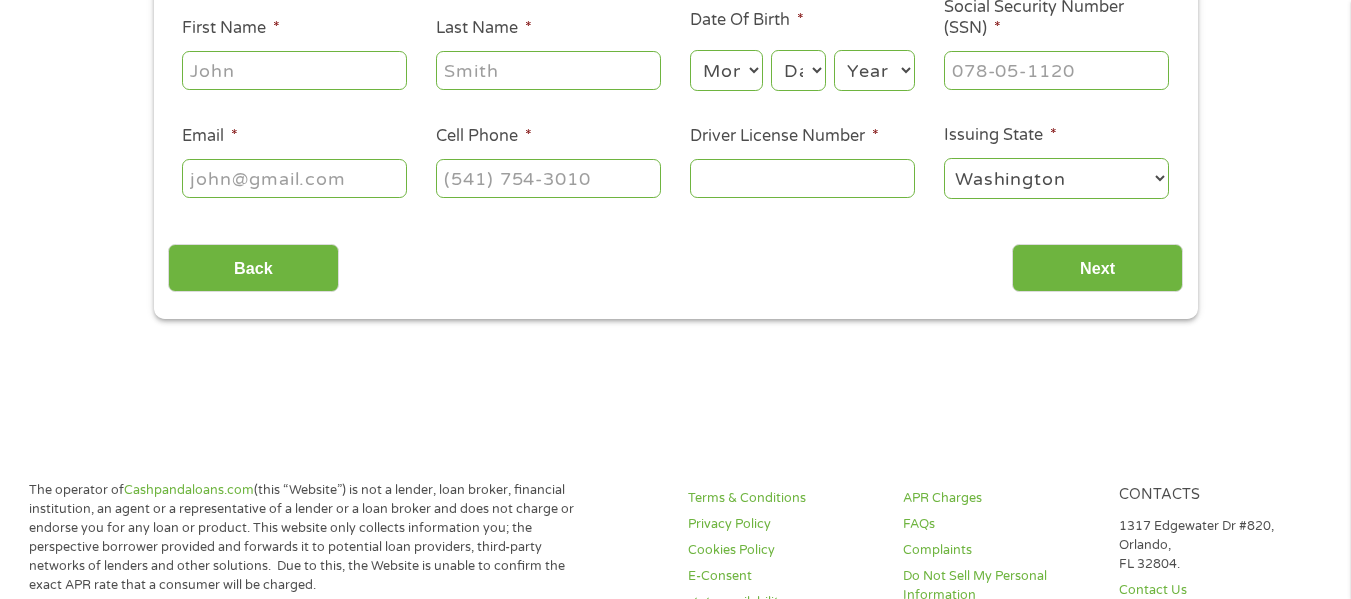 scroll, scrollTop: 8, scrollLeft: 8, axis: both 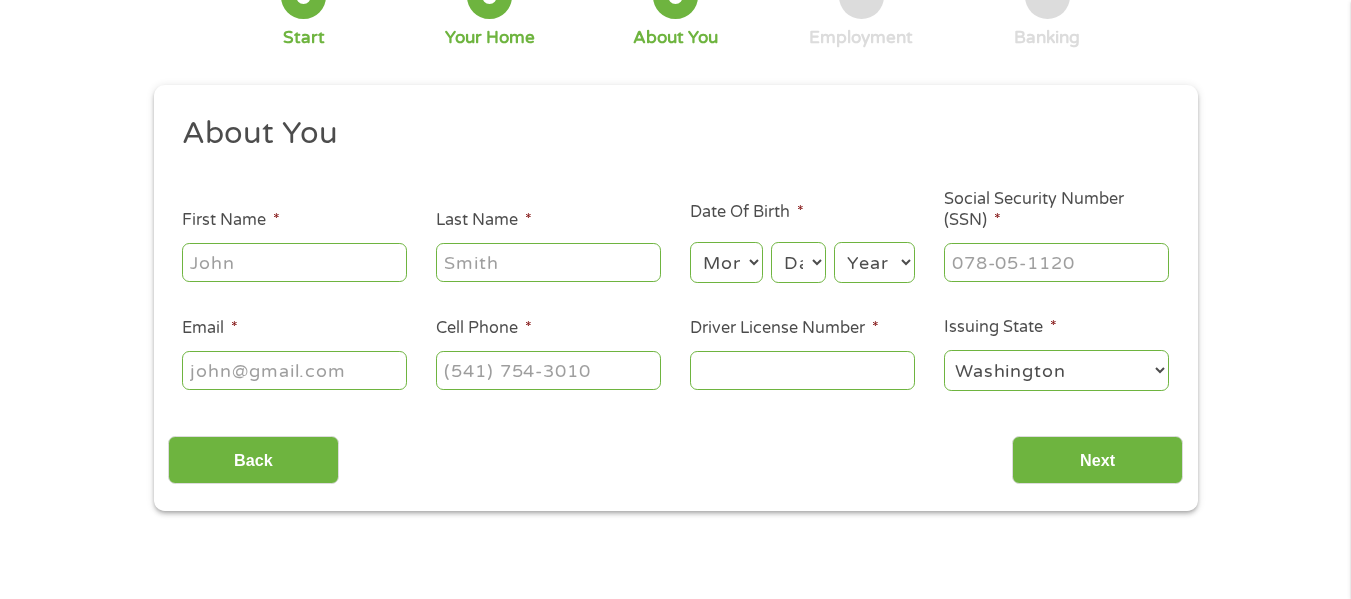 click on "First Name *" at bounding box center (294, 262) 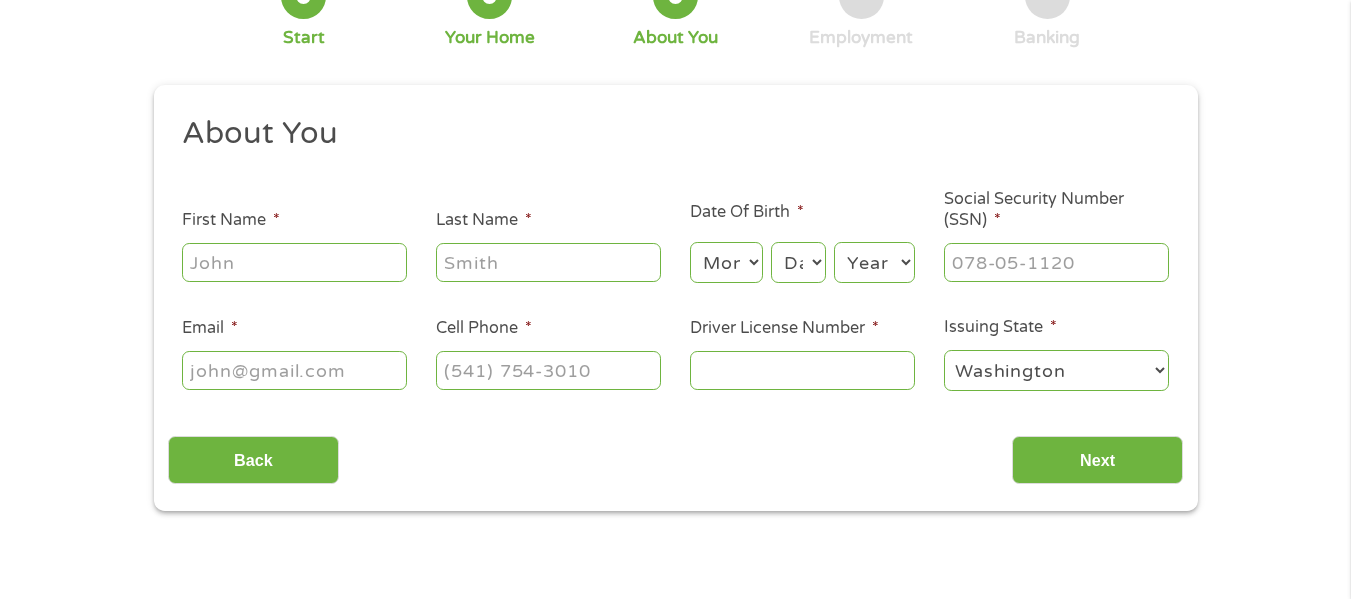 type on "[FIRST]" 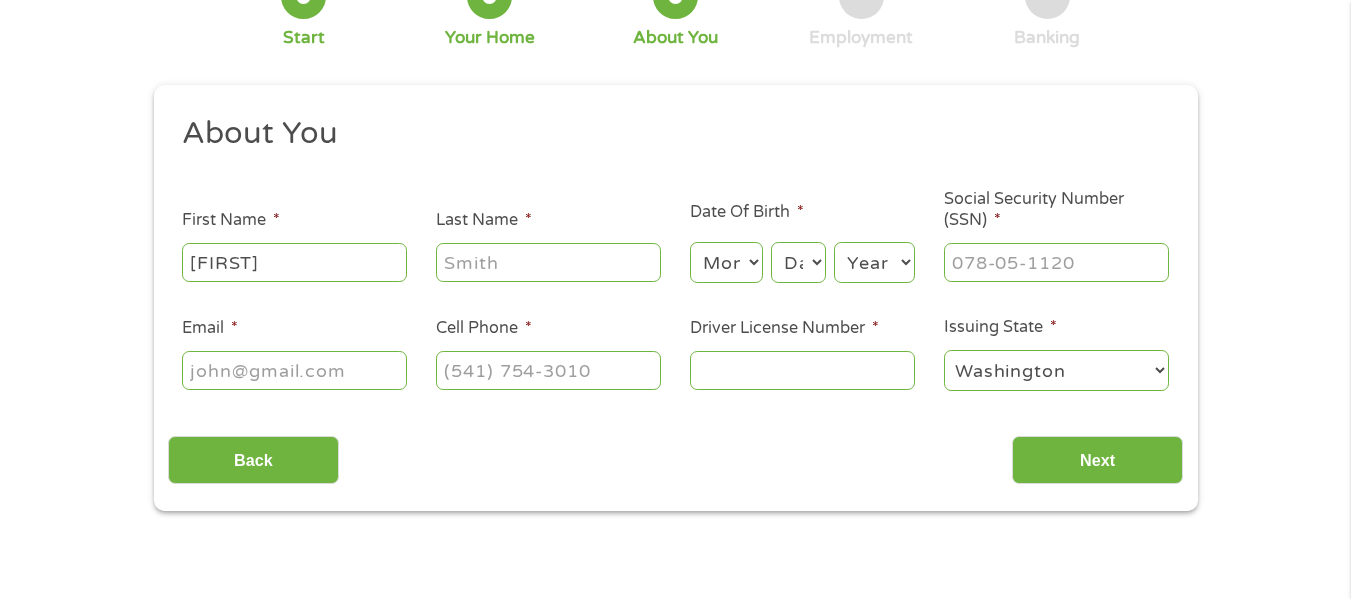 type on "[LAST]" 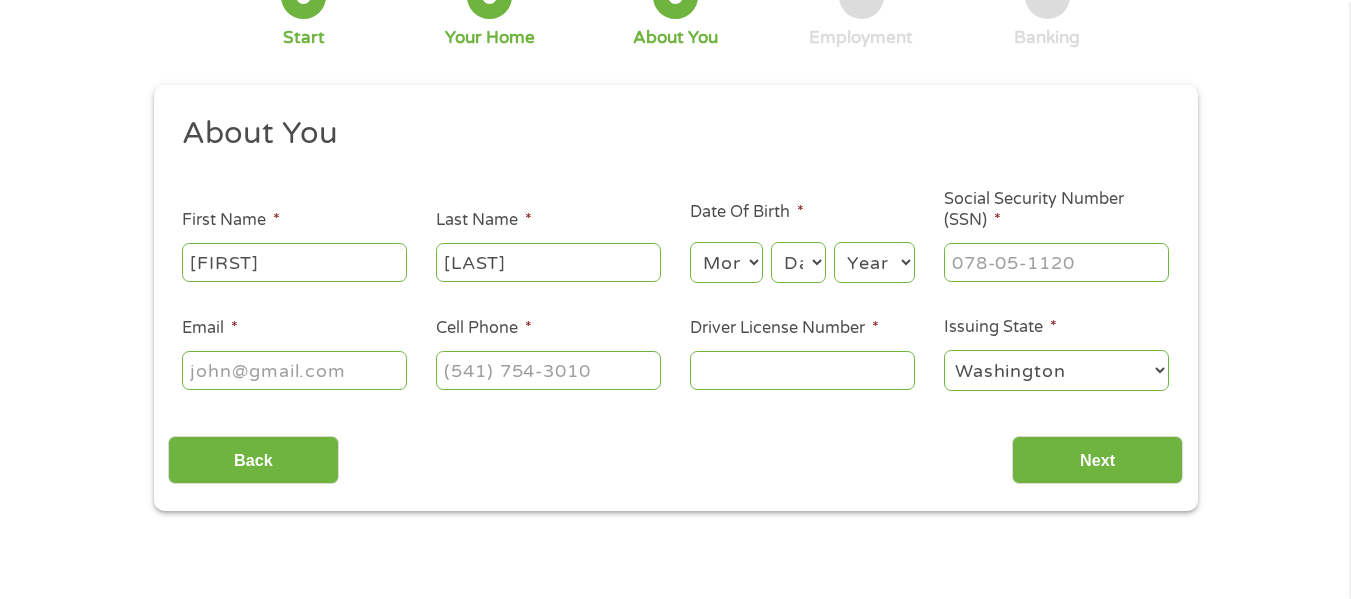 type on "[EMAIL]" 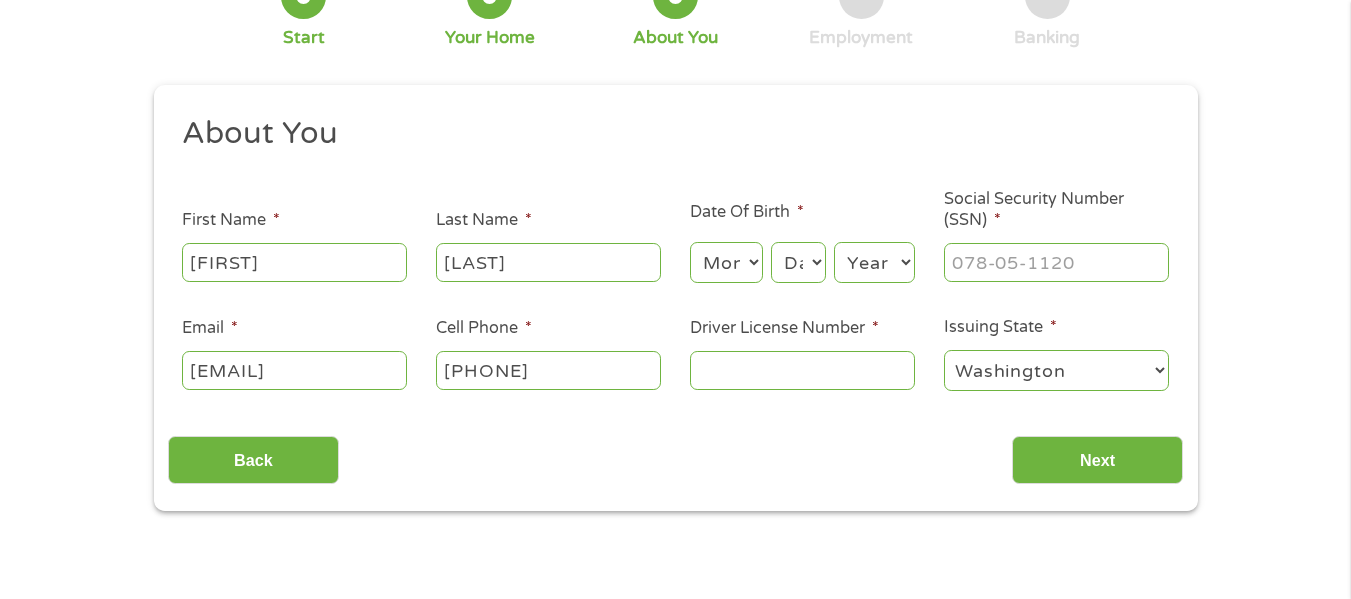 type on "[PHONE]" 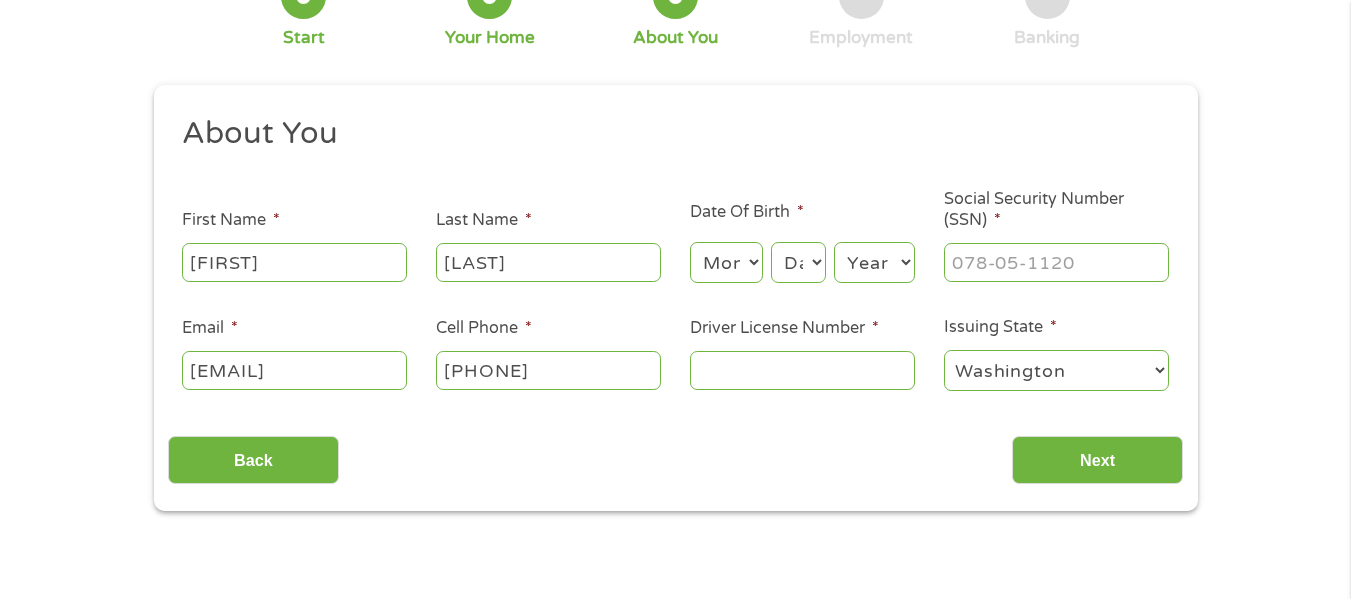 click on "Month 1 2 3 4 5 6 7 8 9 10 11 12" at bounding box center [726, 262] 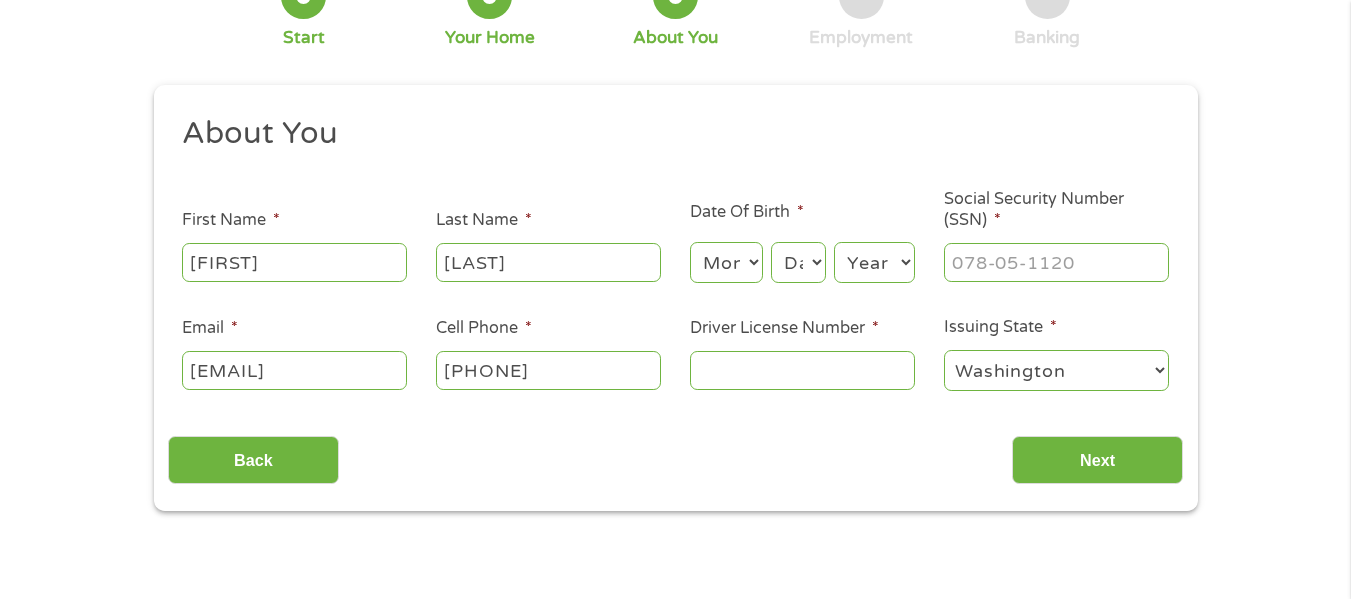 select on "4" 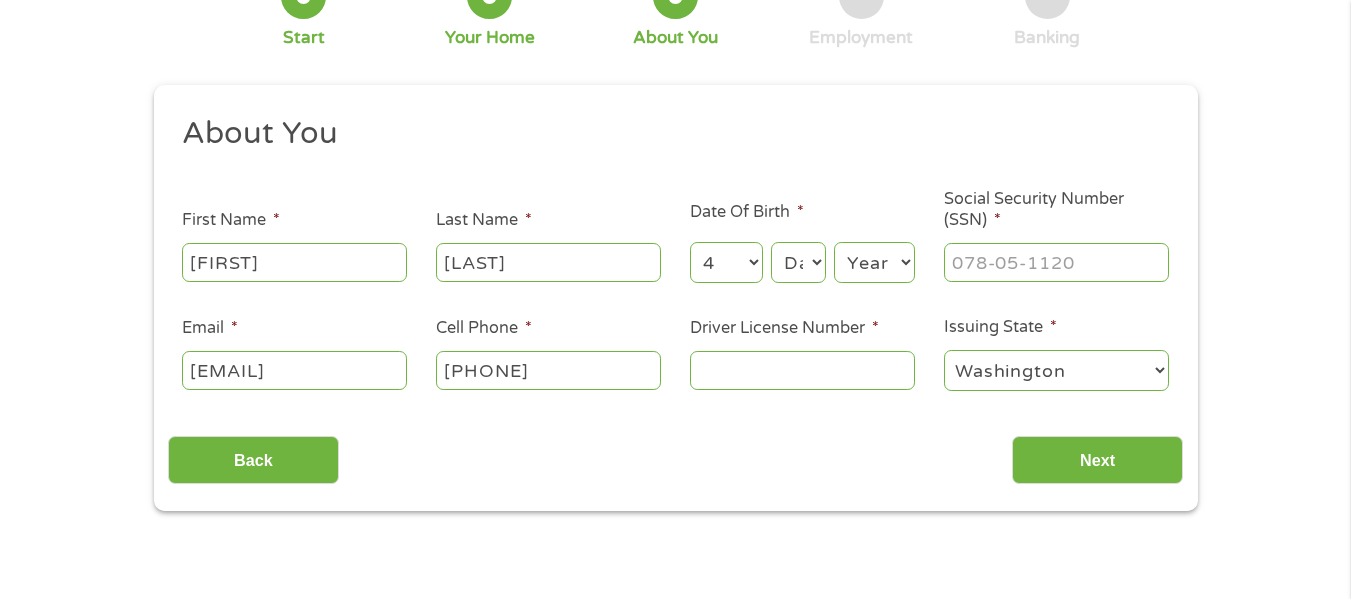 click on "Month 1 2 3 4 5 6 7 8 9 10 11 12" at bounding box center [726, 262] 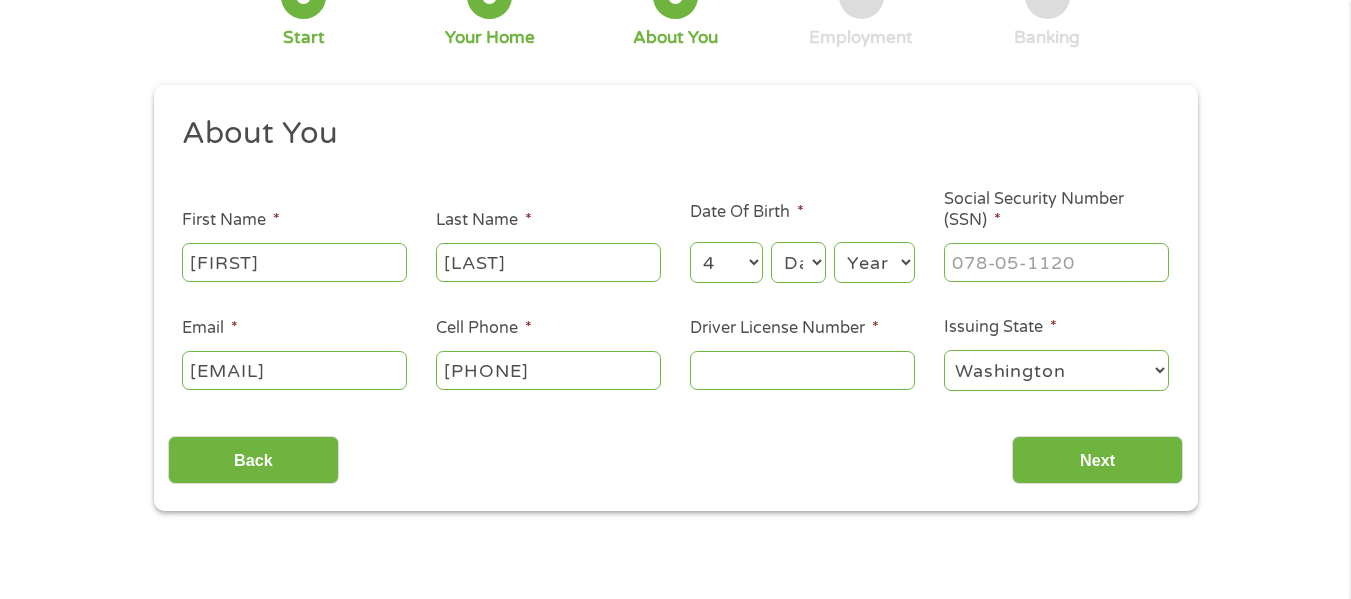 click on "Day 1 2 3 4 5 6 7 8 9 10 11 12 13 14 15 16 17 18 19 20 21 22 23 24 25 26 27 28 29 30 31" at bounding box center (798, 262) 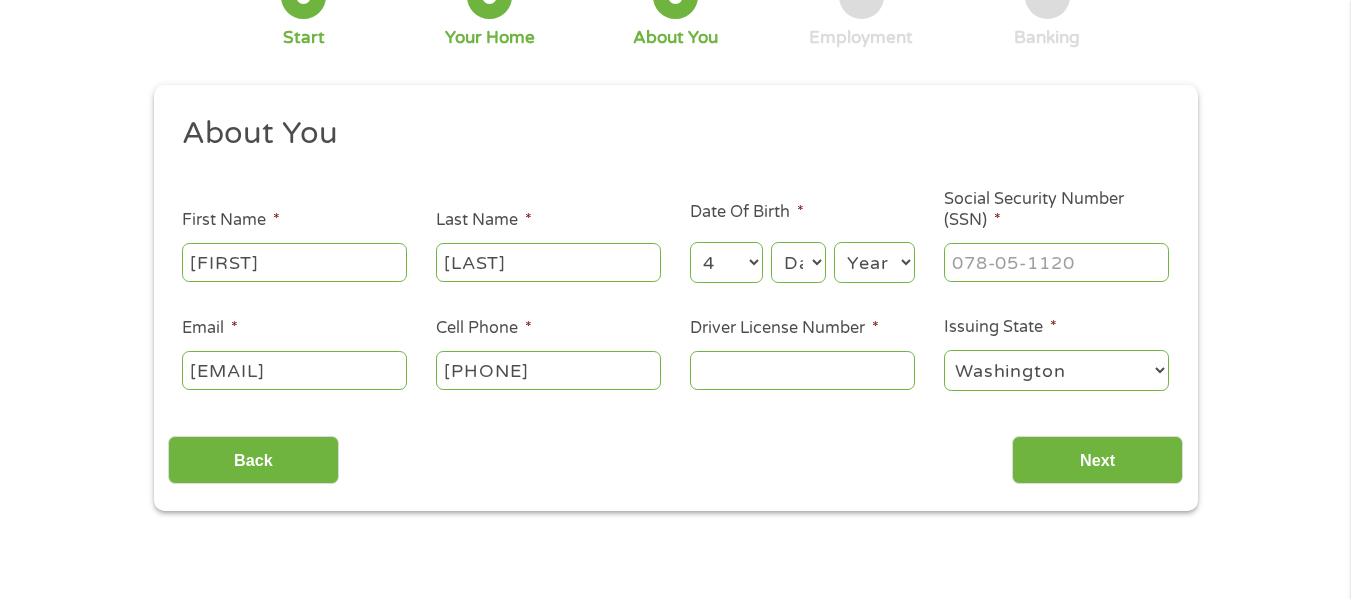 select on "26" 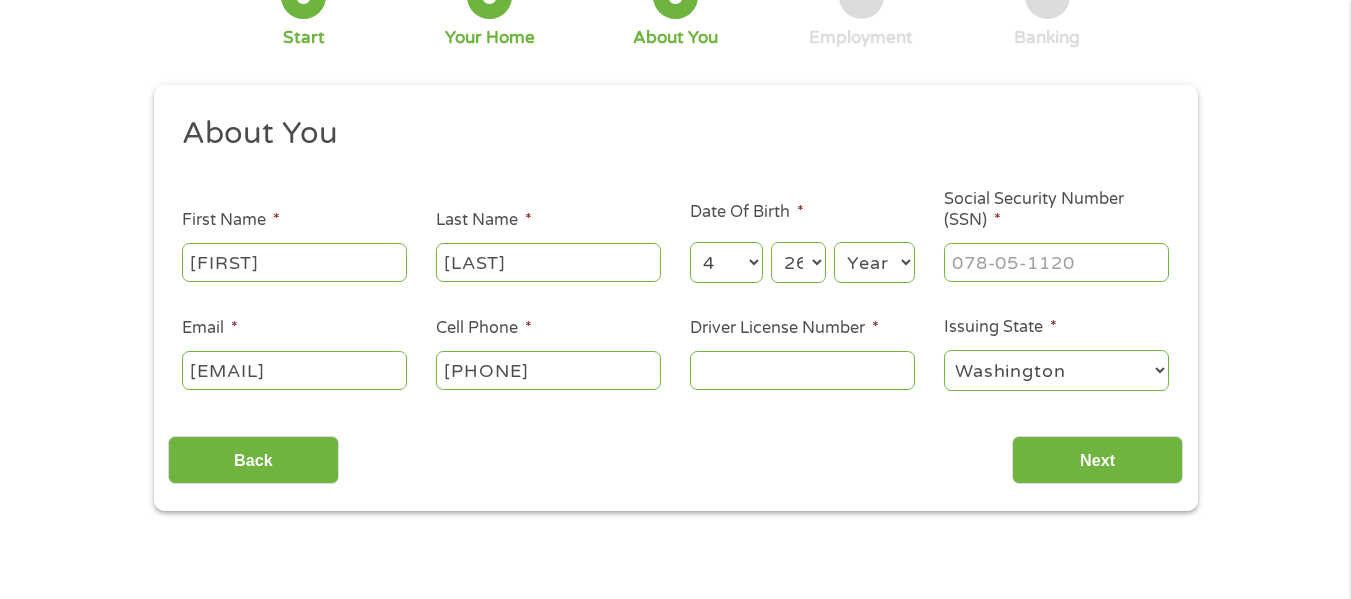 click on "Day 1 2 3 4 5 6 7 8 9 10 11 12 13 14 15 16 17 18 19 20 21 22 23 24 25 26 27 28 29 30 31" at bounding box center (798, 262) 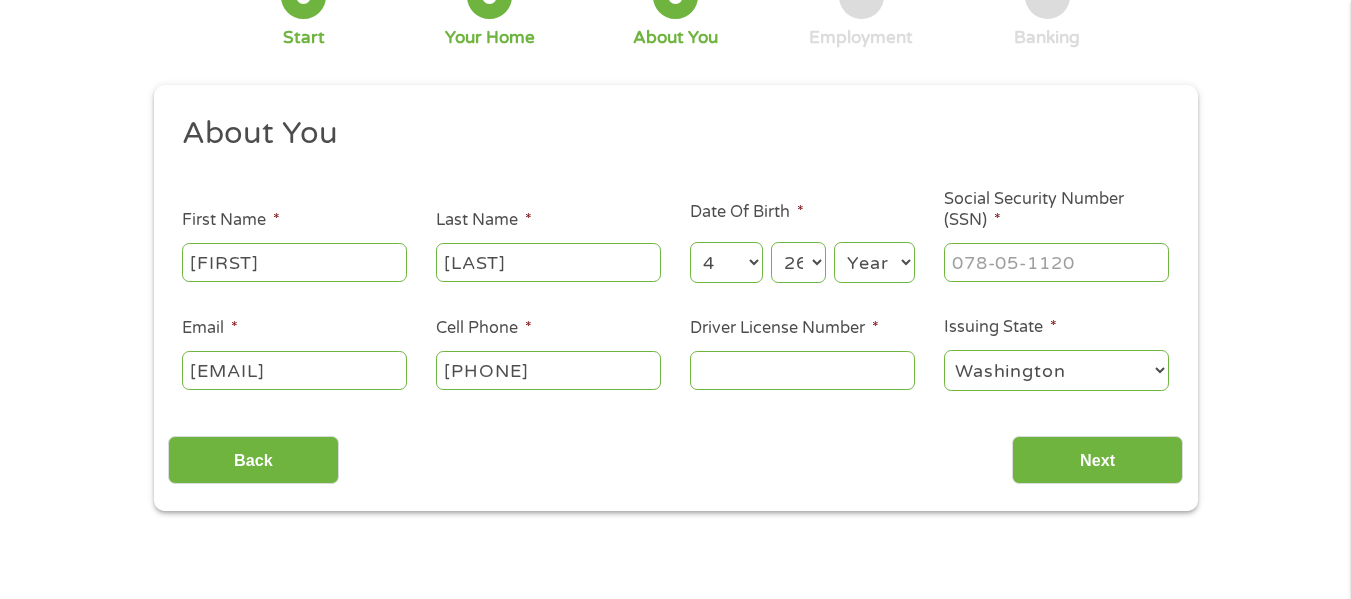 select on "1971" 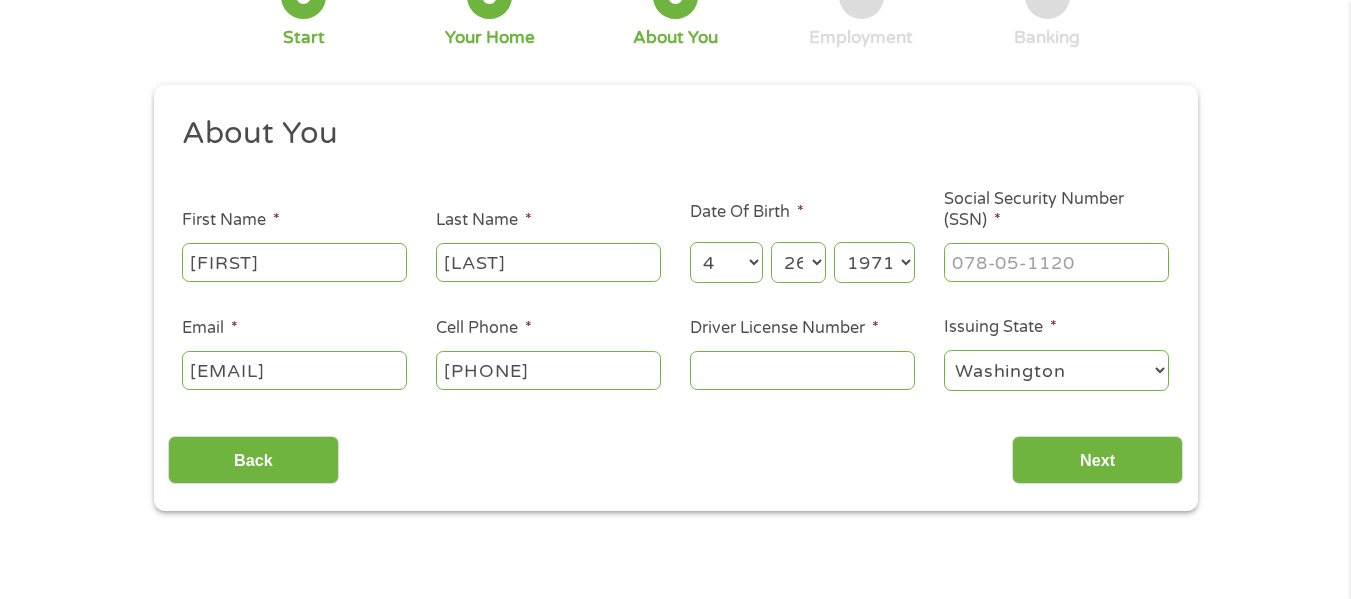 click on "Year 2007 2006 2005 2004 2003 2002 2001 2000 1999 1998 1997 1996 1995 1994 1993 1992 1991 1990 1989 1988 1987 1986 1985 1984 1983 1982 1981 1980 1979 1978 1977 1976 1975 1974 1973 1972 1971 1970 1969 1968 1967 1966 1965 1964 1963 1962 1961 1960 1959 1958 1957 1956 1955 1954 1953 1952 1951 1950 1949 1948 1947 1946 1945 1944 1943 1942 1941 1940 1939 1938 1937 1936 1935 1934 1933 1932 1931 1930 1929 1928 1927 1926 1925 1924 1923 1922 1921 1920" at bounding box center [874, 262] 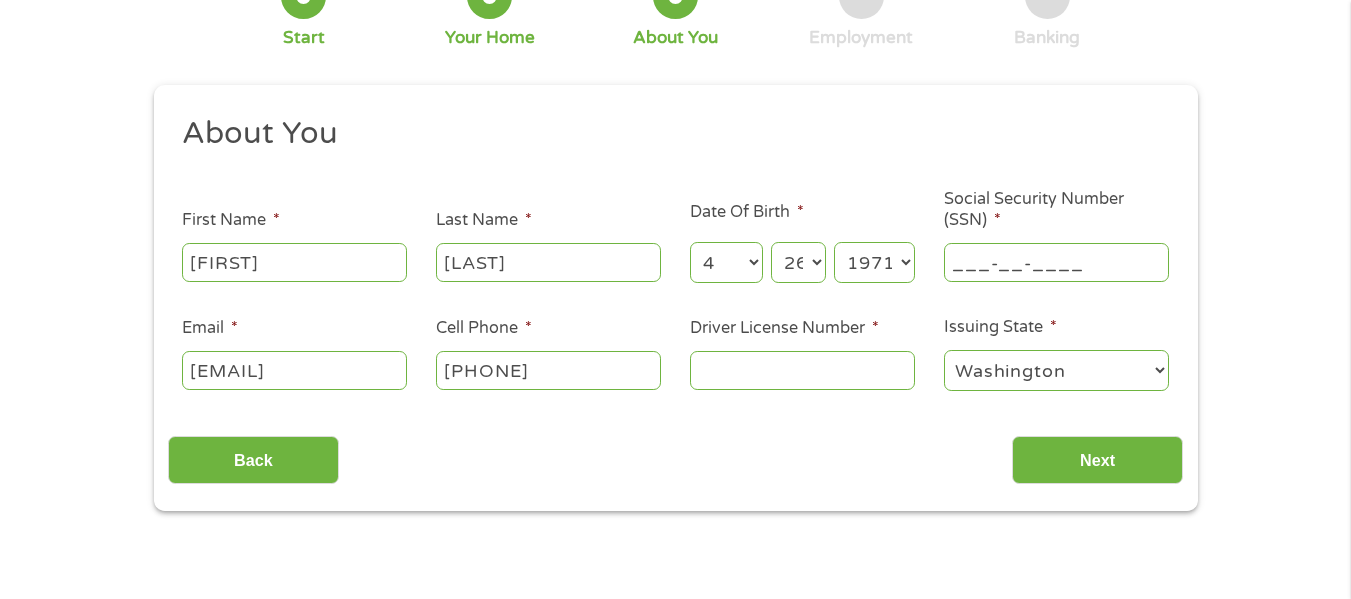 click on "___-__-____" at bounding box center (1056, 262) 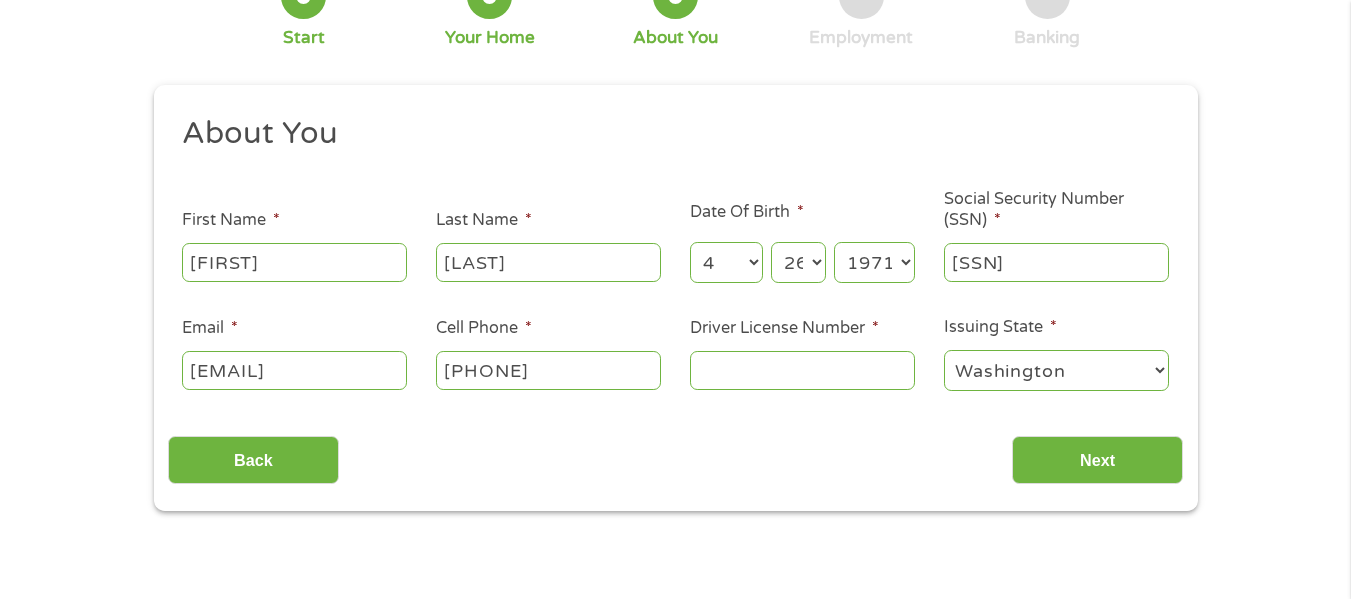type on "[PHONE]" 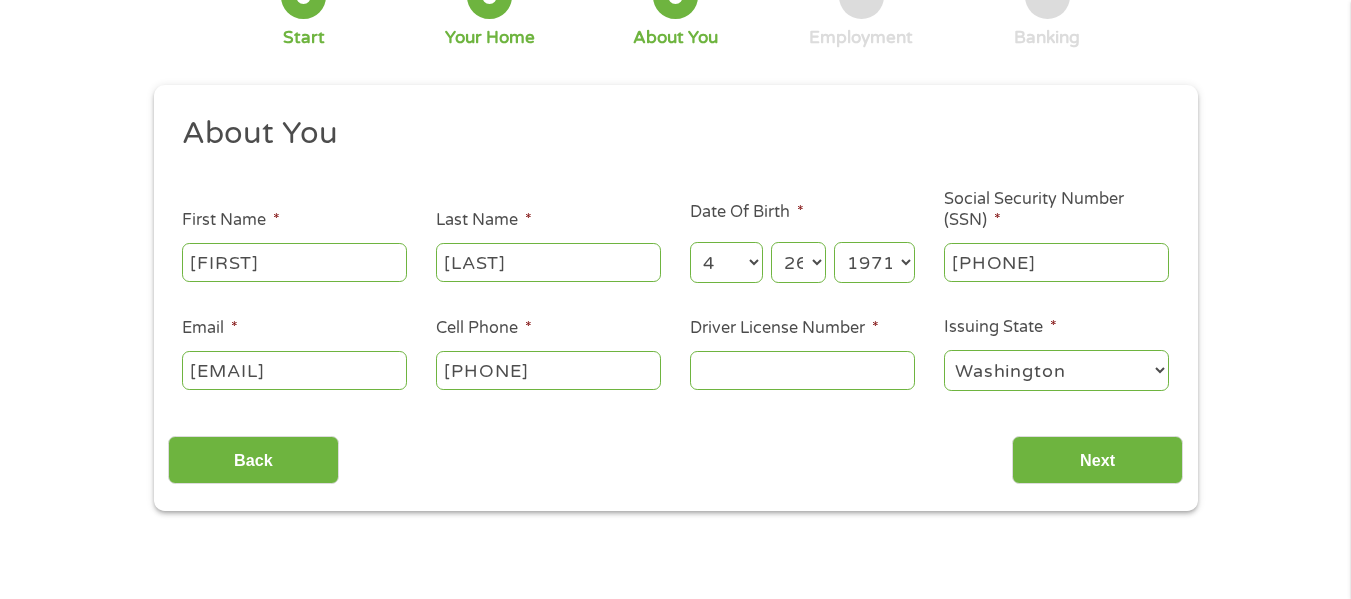 click on "Driver License Number *" at bounding box center [802, 370] 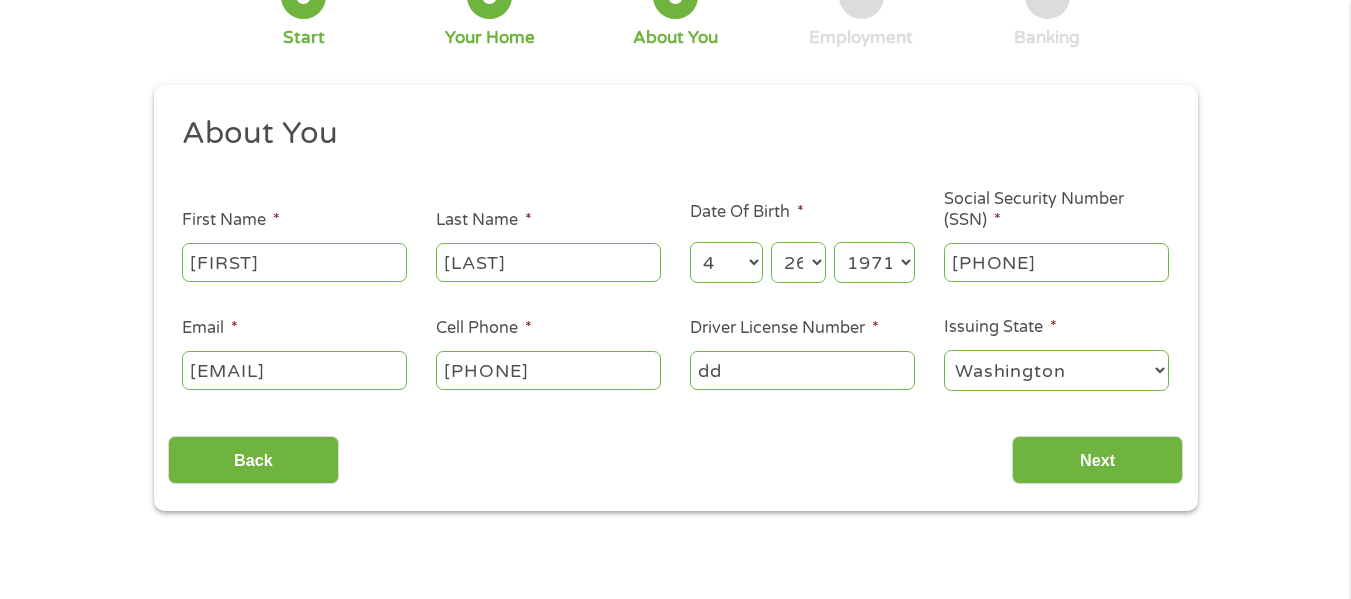 type on "d" 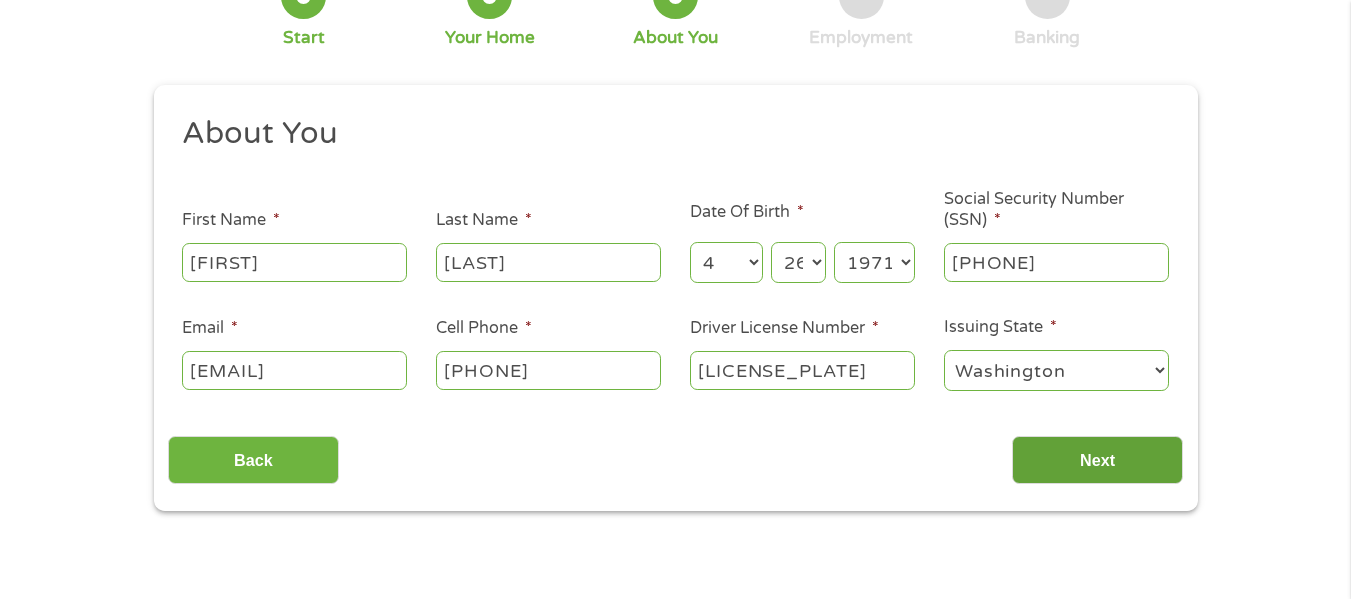type on "[LICENSE_PLATE]" 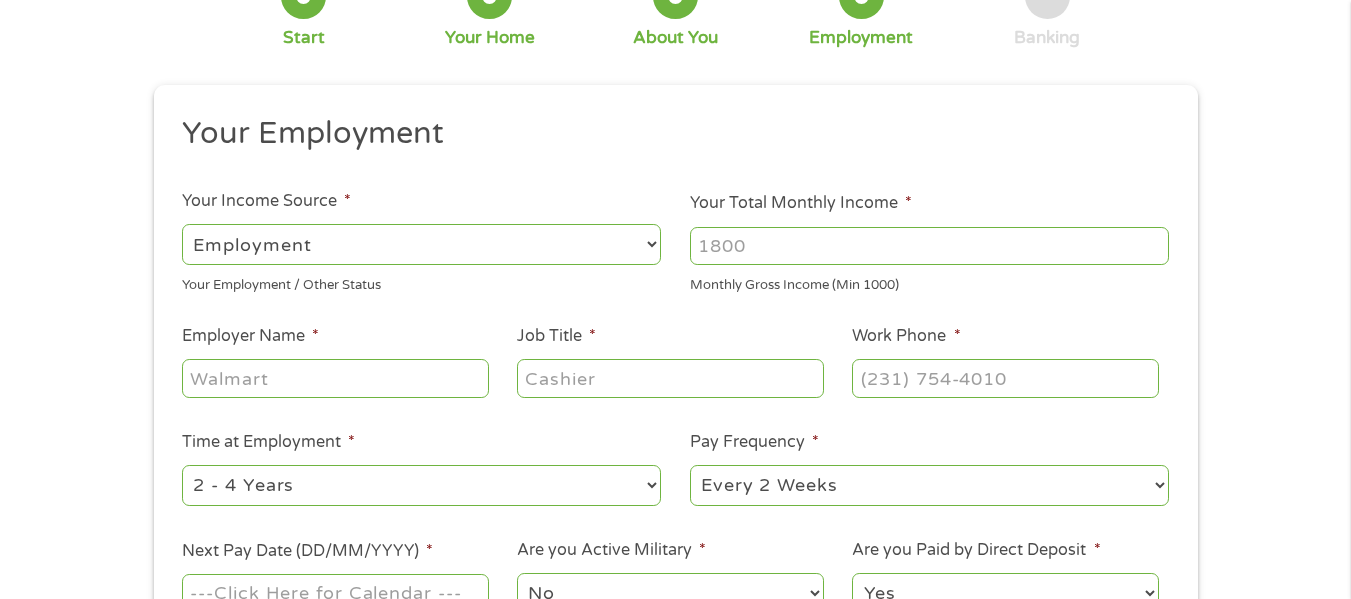 scroll, scrollTop: 1, scrollLeft: 0, axis: vertical 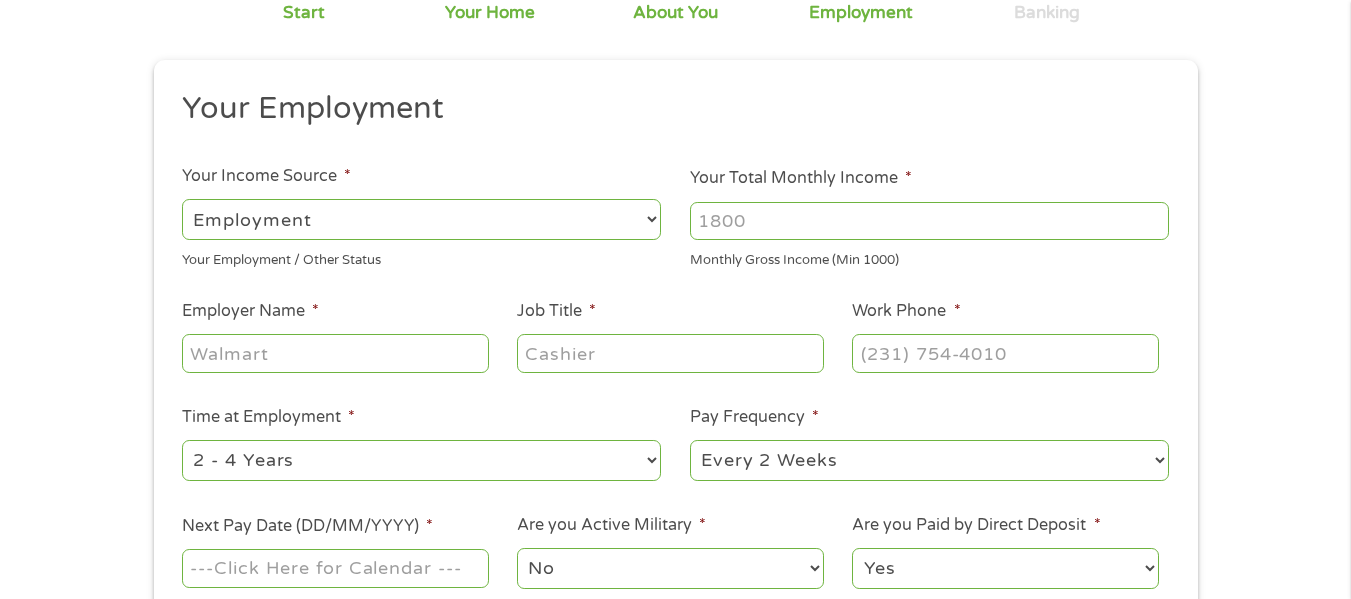 click on "Your Total Monthly Income *" at bounding box center (929, 221) 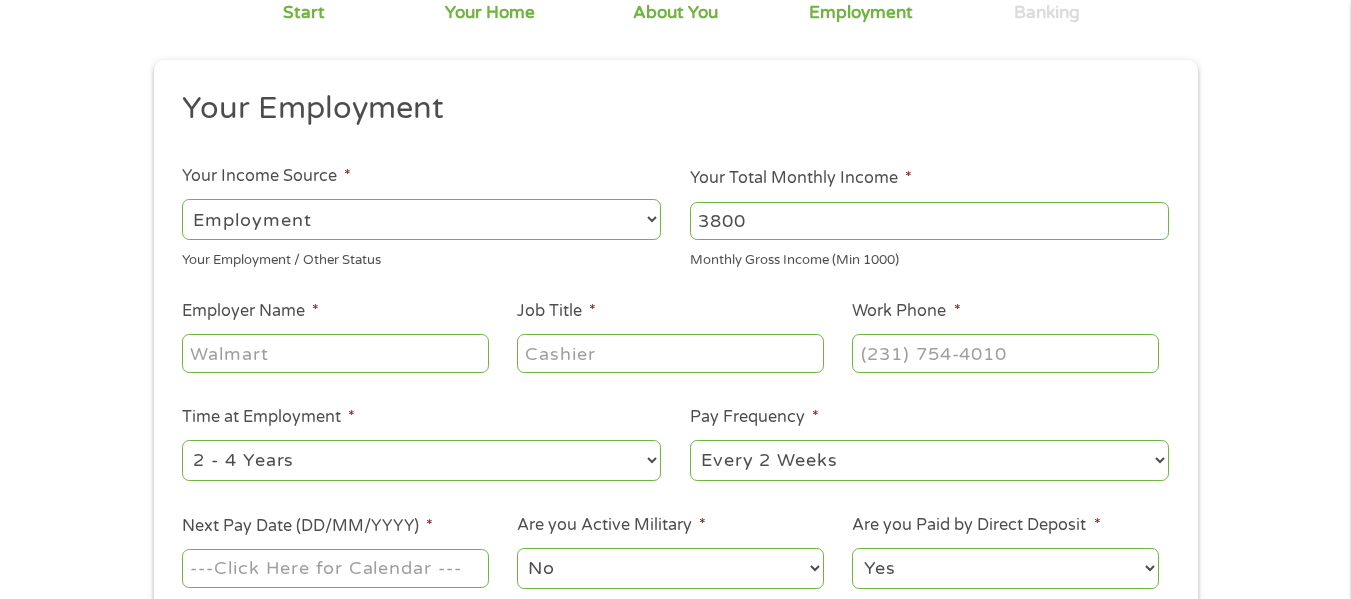 type on "3800" 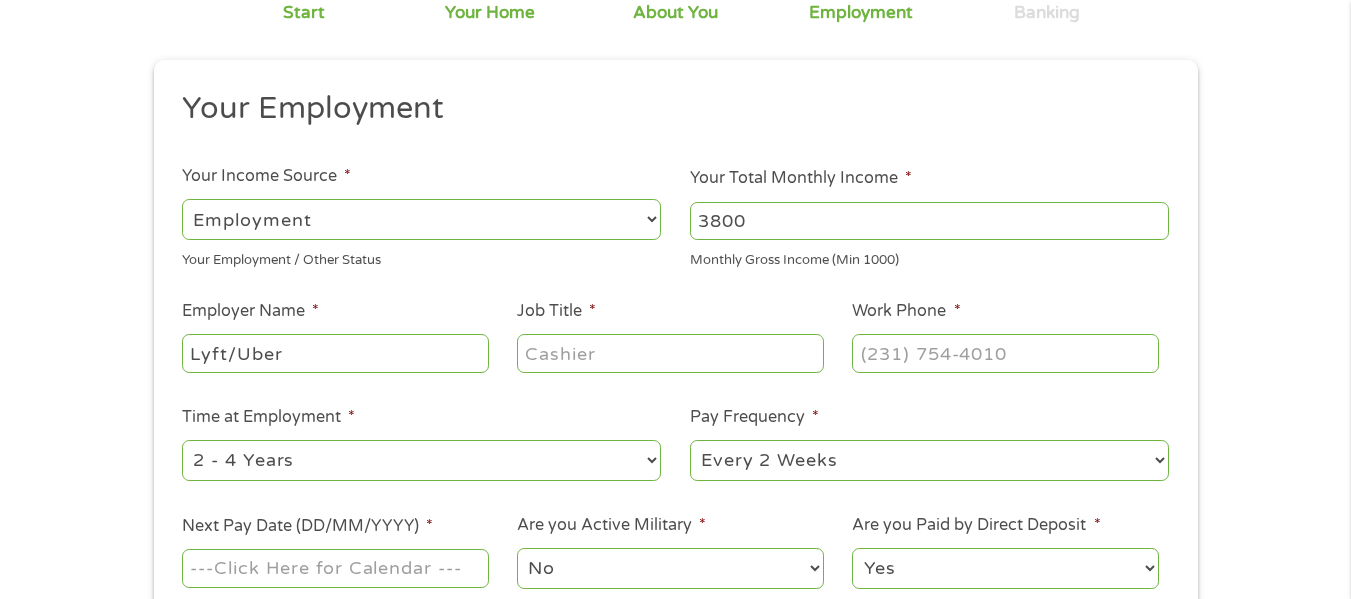 type on "Lyft/Uber" 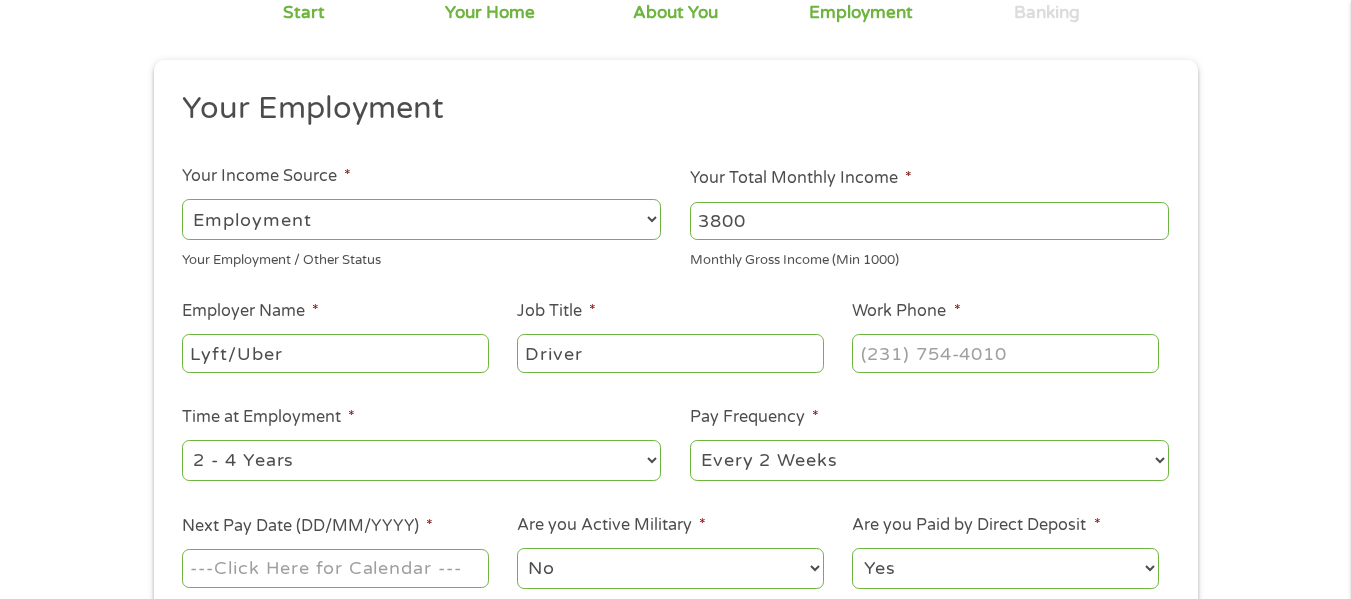 type on "Driver" 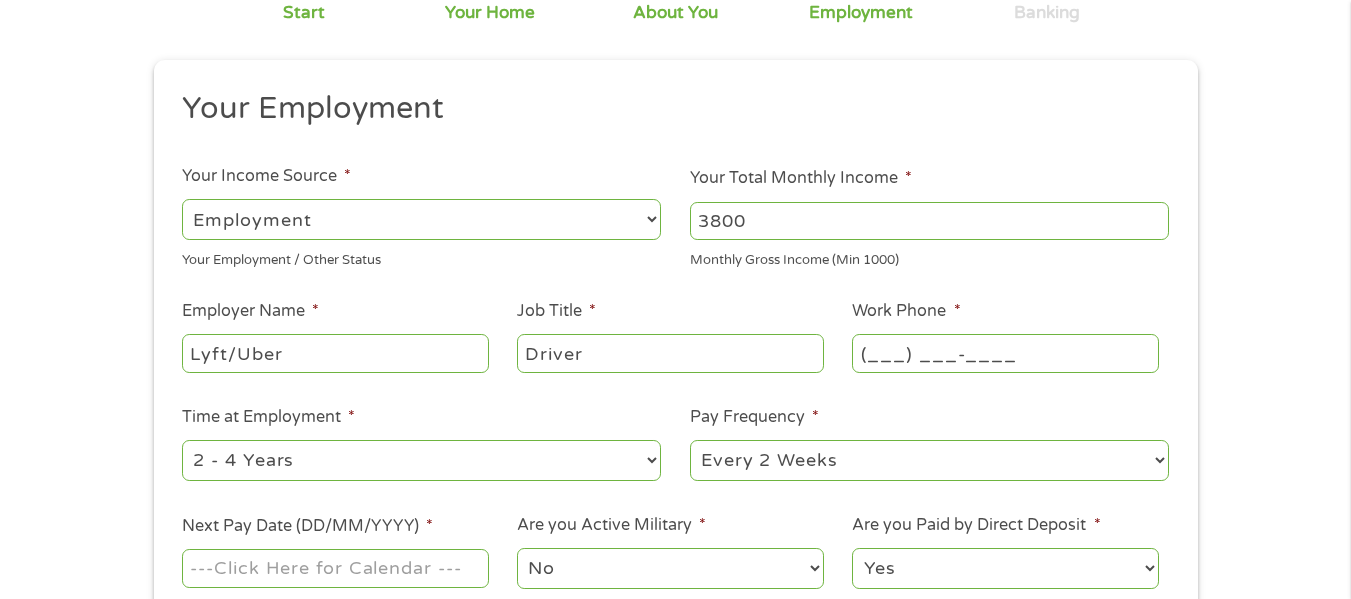 click on "(___) ___-____" at bounding box center (1005, 353) 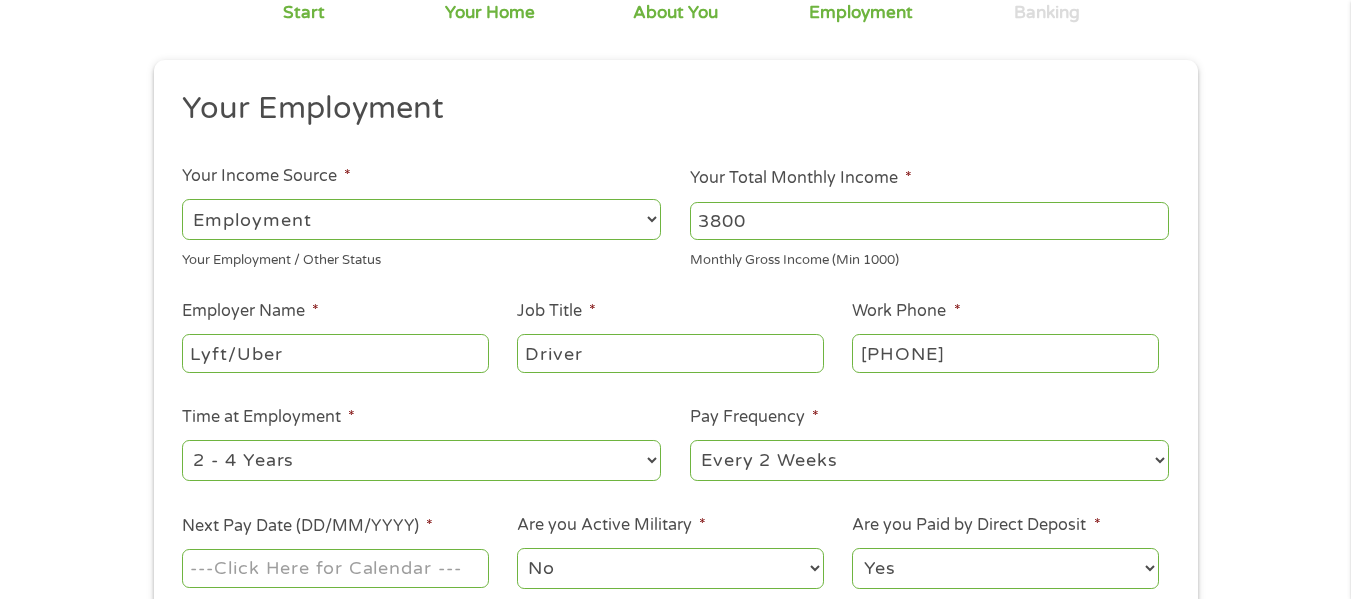type on "[PHONE]" 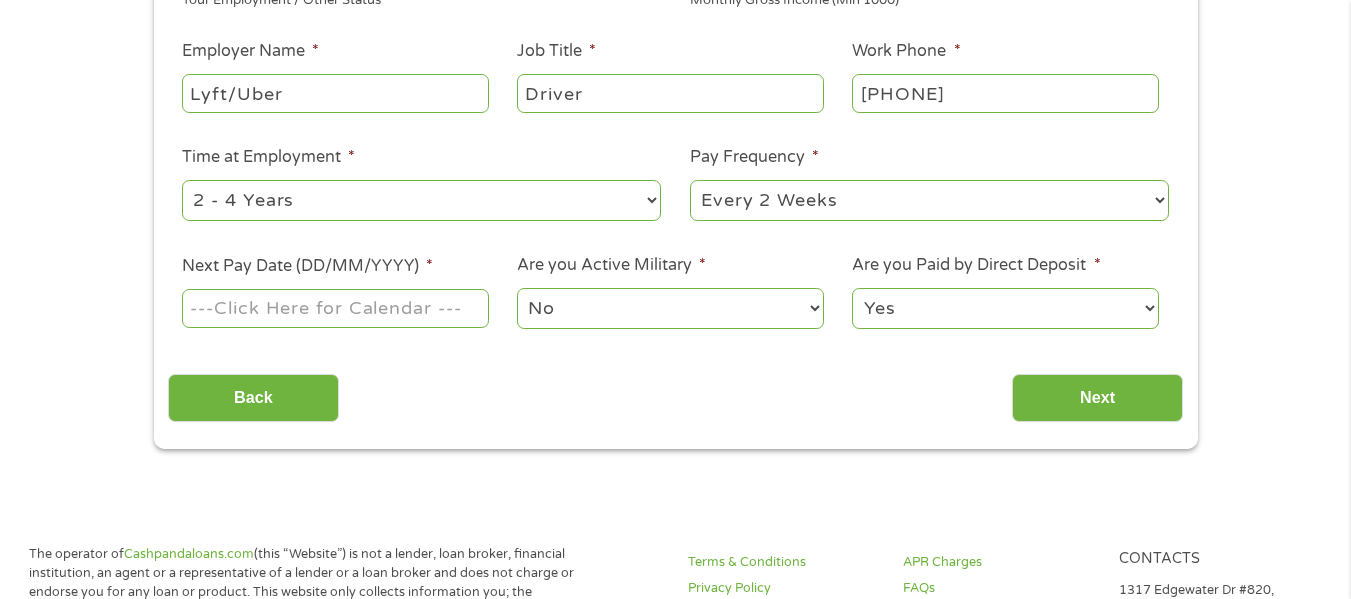 scroll, scrollTop: 436, scrollLeft: 0, axis: vertical 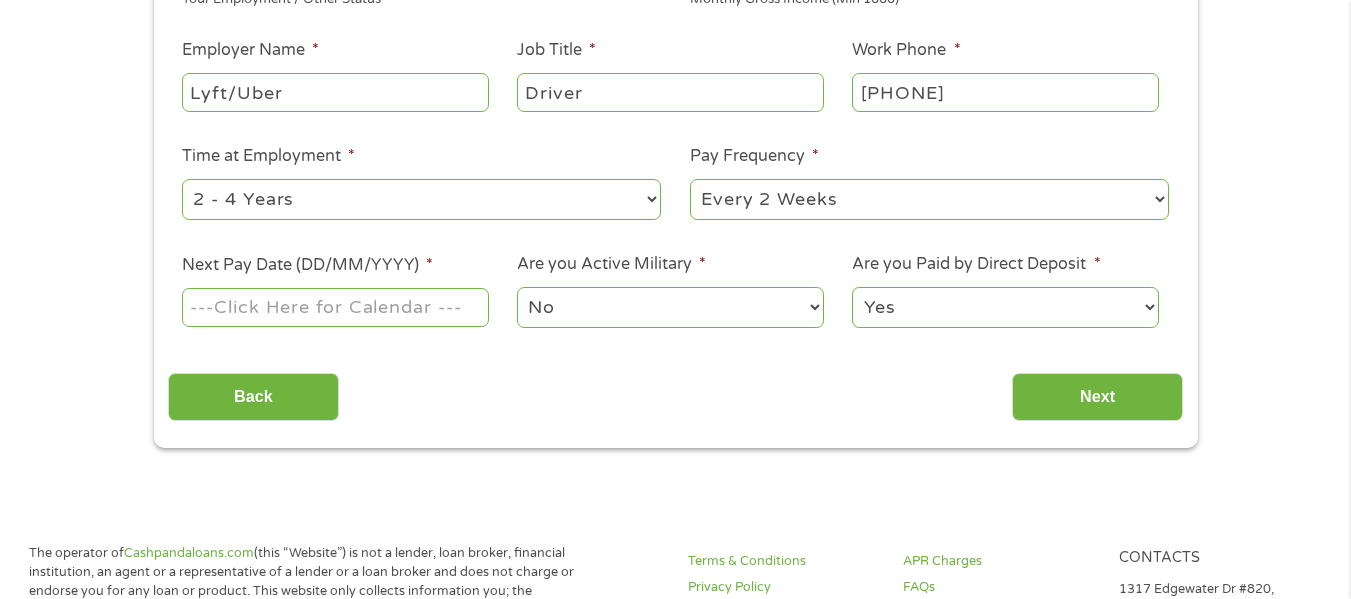 click on "--- Choose one --- 1 Year or less 1 - 2 Years 2 - 4 Years Over 4 Years" at bounding box center (421, 199) 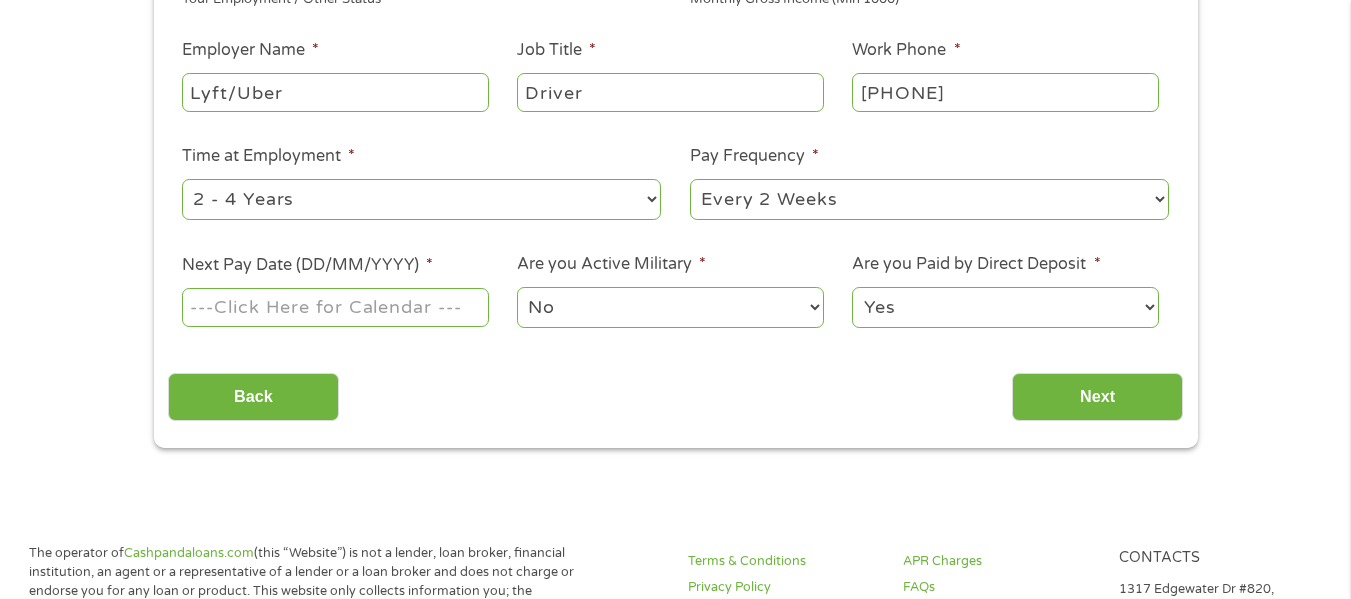 select on "60months" 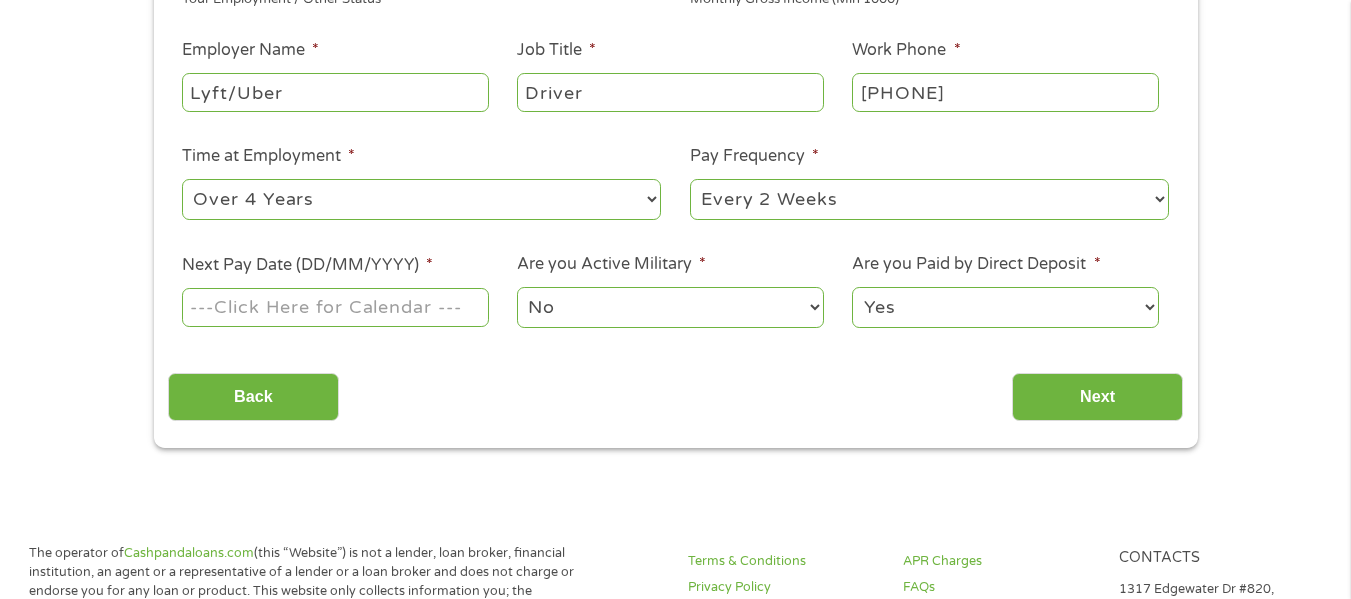 click on "--- Choose one --- 1 Year or less 1 - 2 Years 2 - 4 Years Over 4 Years" at bounding box center (421, 199) 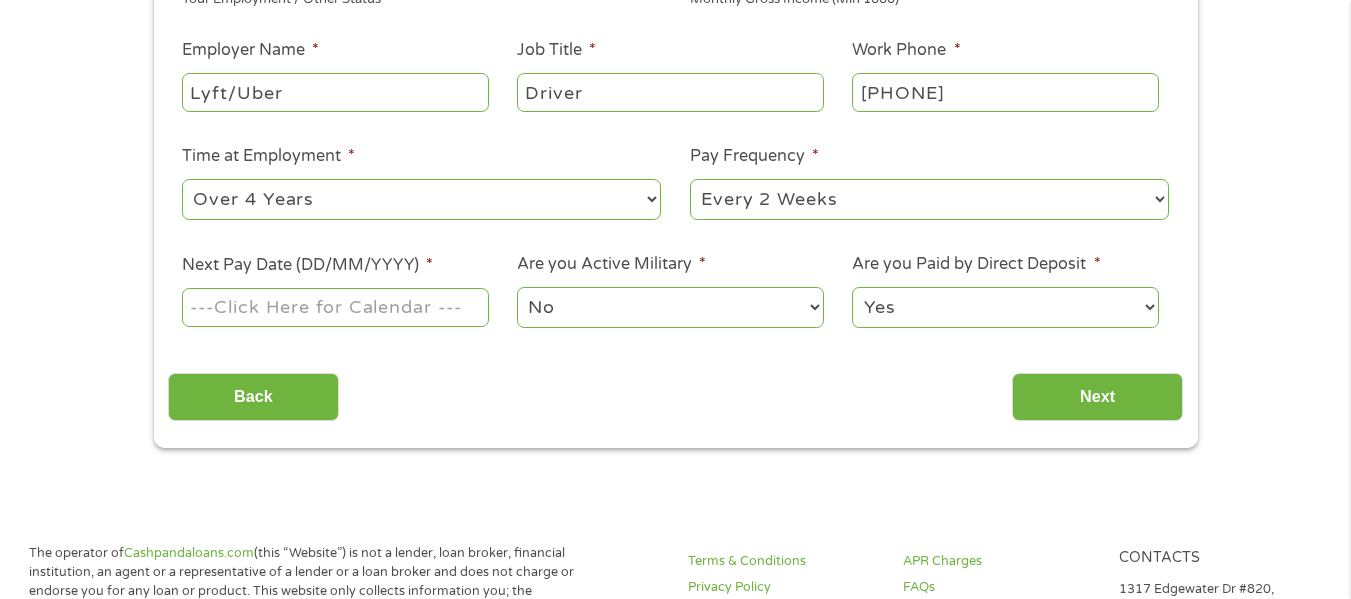 click on "--- Choose one --- Every 2 Weeks Every Week Monthly Semi-Monthly" at bounding box center [929, 199] 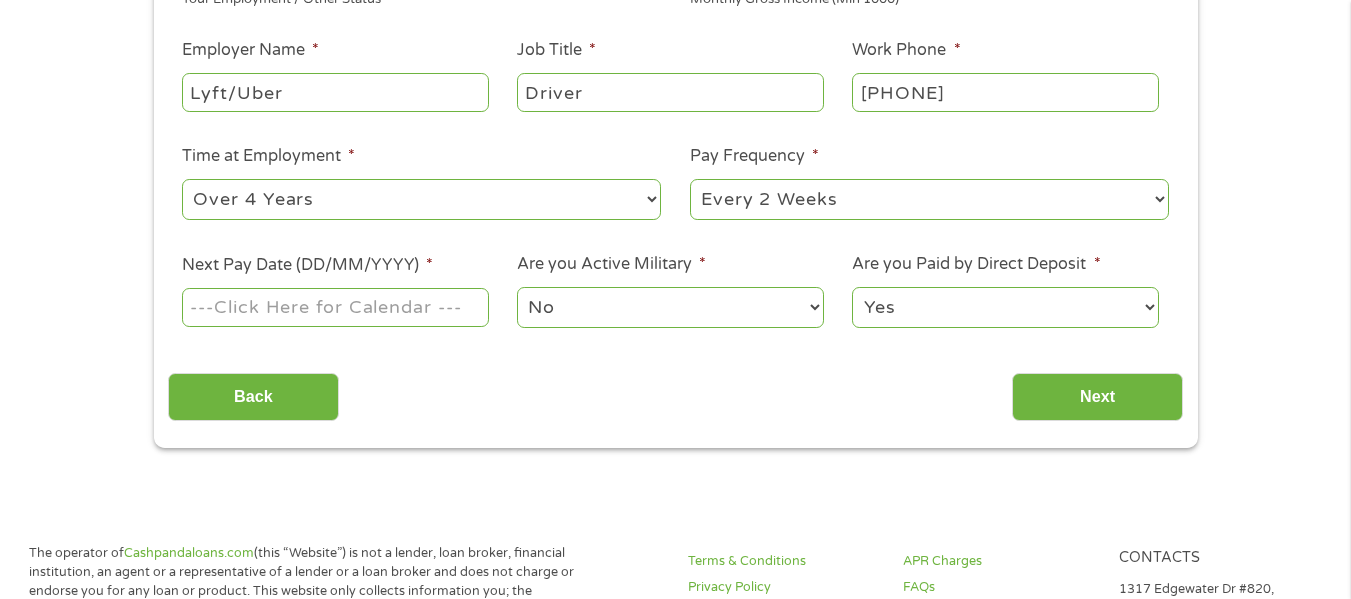 select on "weekly" 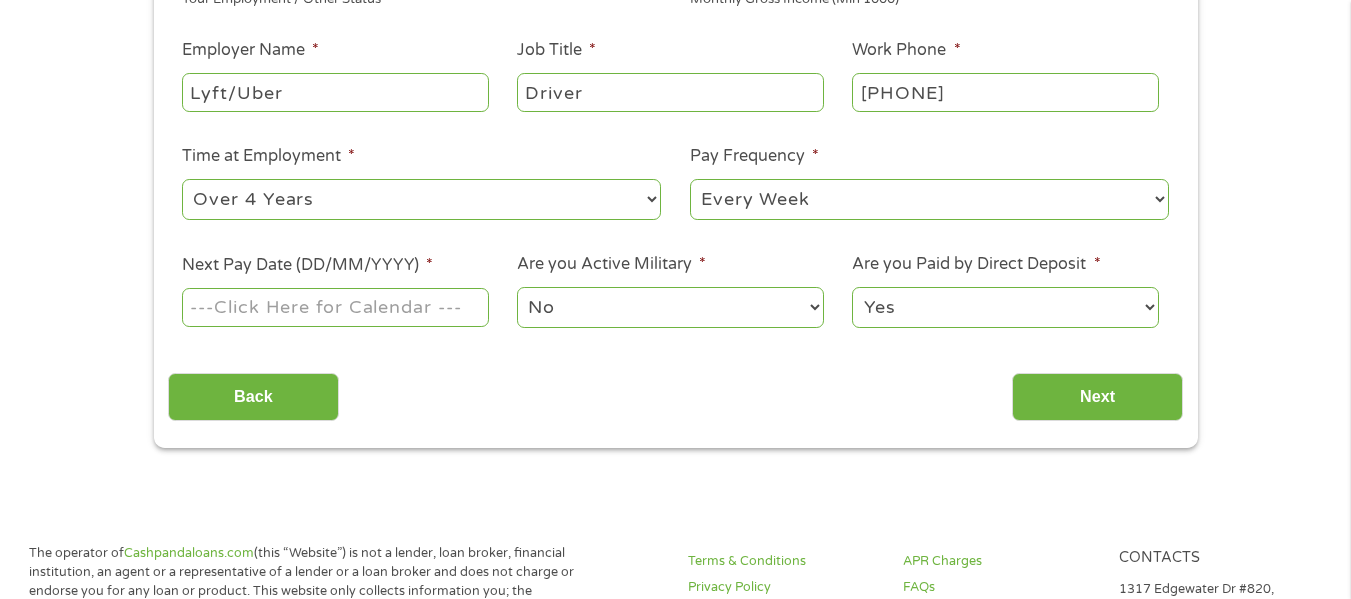 click on "--- Choose one --- Every 2 Weeks Every Week Monthly Semi-Monthly" at bounding box center [929, 199] 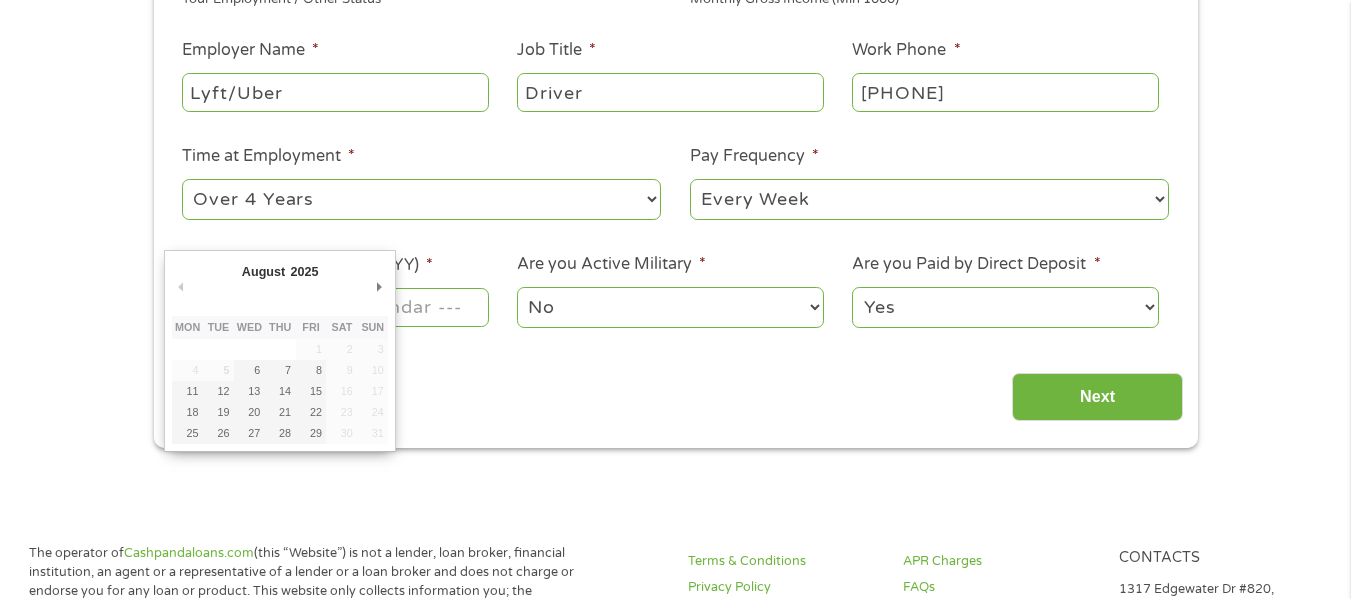 click on "Home   Get Loan Offer   How it works   FAQs   Blog   Cash Loans   Quick Loans   Online Loans   Payday Loans   Cash Advances   Préstamos   Paycheck Loans Near Me   Artificial Intelligence Loans   Contact Us                     1         Start   2         Your Home   3         About You   4         Employment   5         Banking   6
This field is hidden when viewing the form gclid This field is hidden when viewing the form Referrer https://www.cashpandaloans.com/ This field is hidden when viewing the form Source This field is hidden when viewing the form Campaign This field is hidden when viewing the form Medium This field is hidden when viewing the form adgroup This field is hidden when viewing the form creative This field is hidden when viewing the form position This field is hidden when viewing the form keyword This field is hidden when viewing the form matchtype This field is hidden when viewing the form device network email quality score" at bounding box center (675, 824) 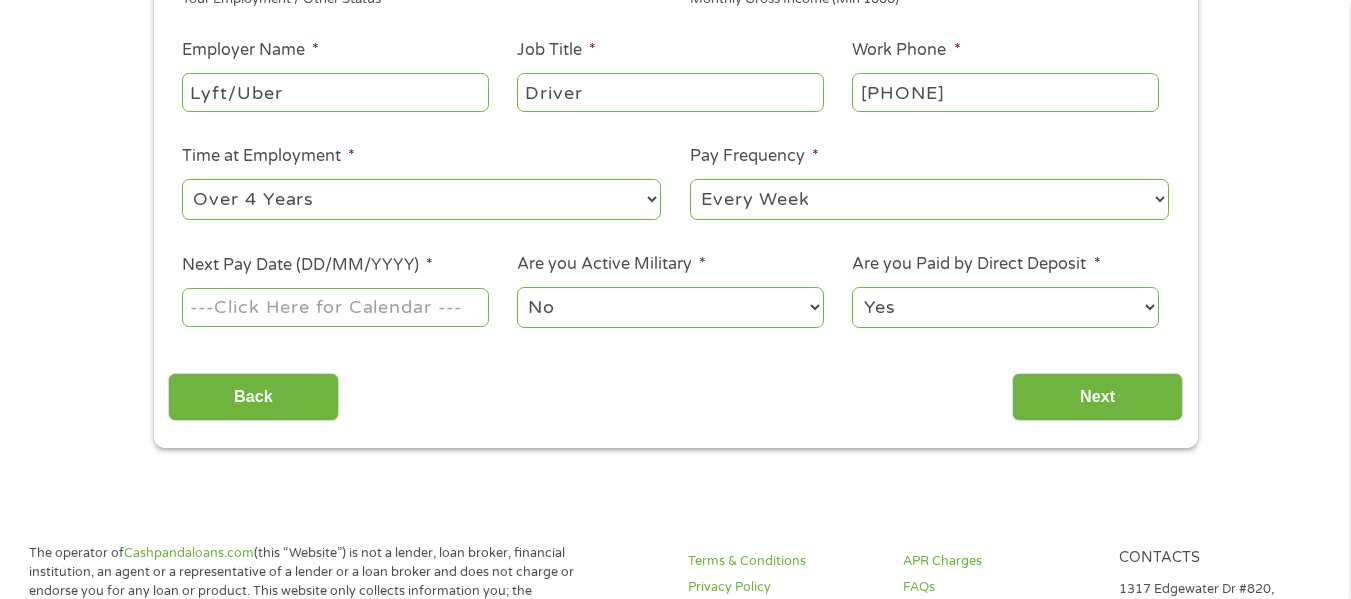 click on "Next Pay Date (DD/MM/YYYY) *" at bounding box center (335, 307) 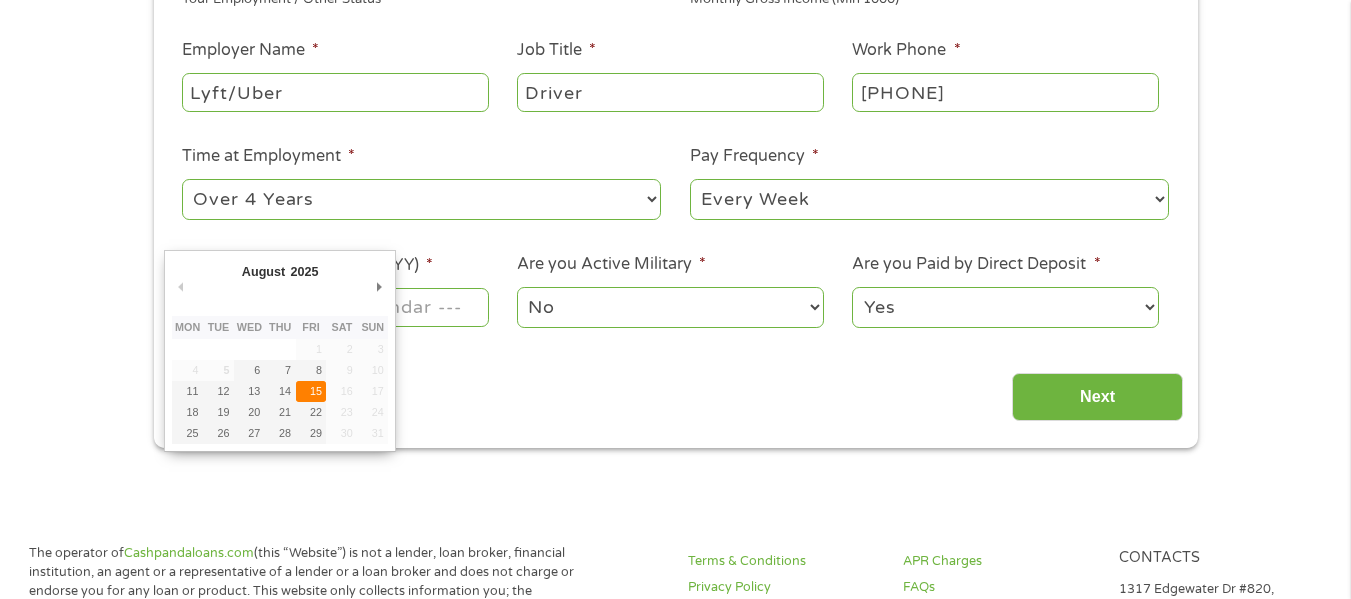 type on "15/08/2025" 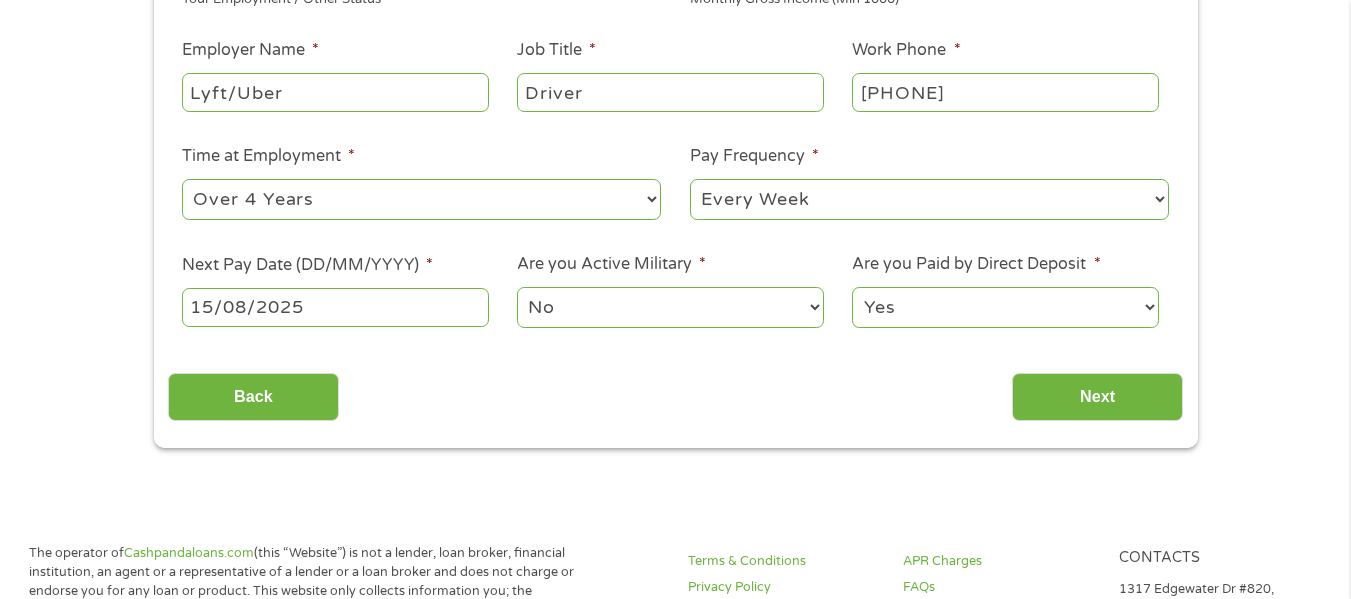 click on "No Yes" at bounding box center (670, 307) 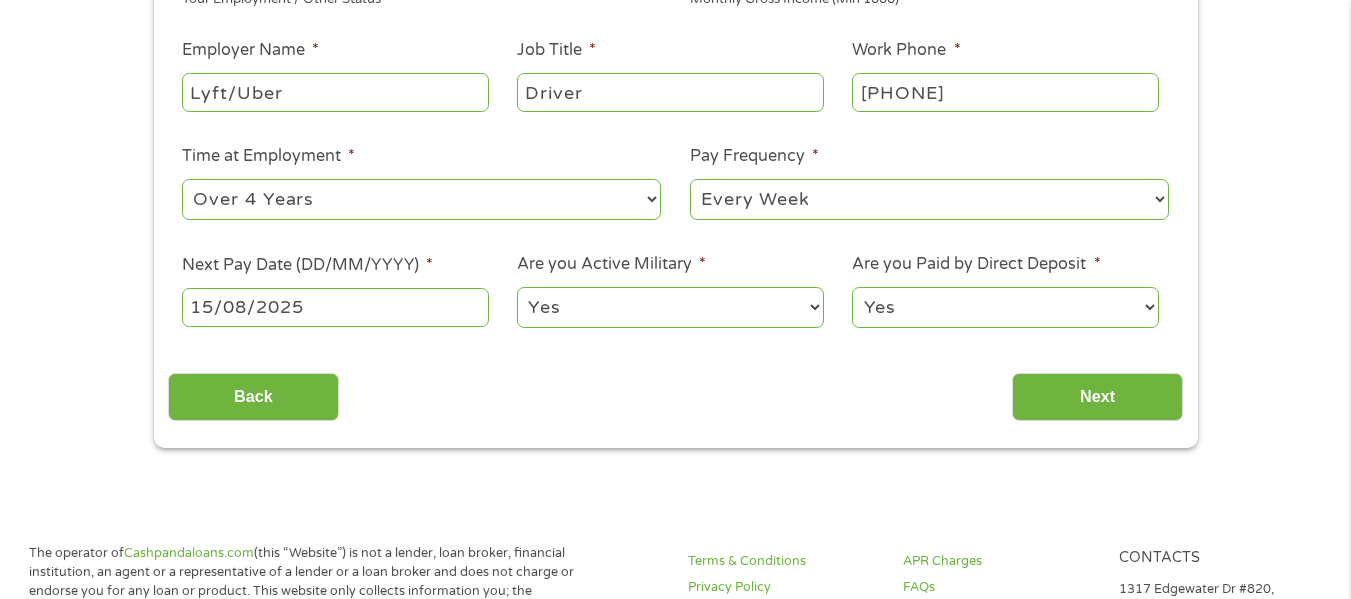 click on "No Yes" at bounding box center (670, 307) 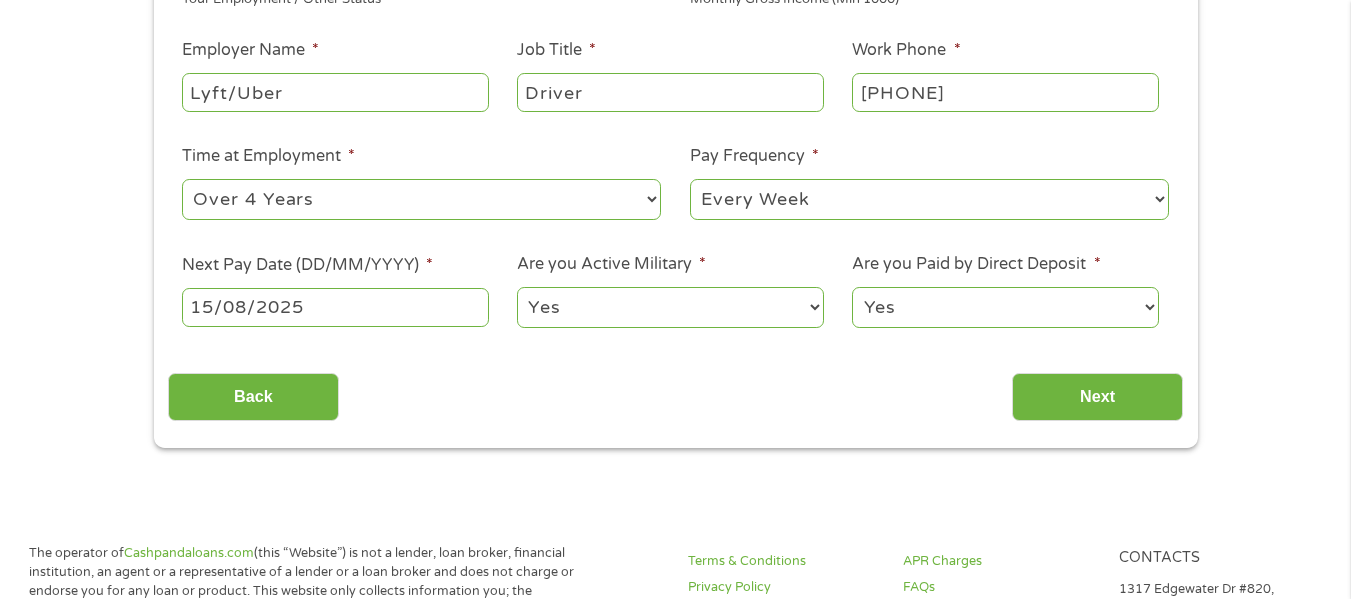 click on "Yes No" at bounding box center [1005, 307] 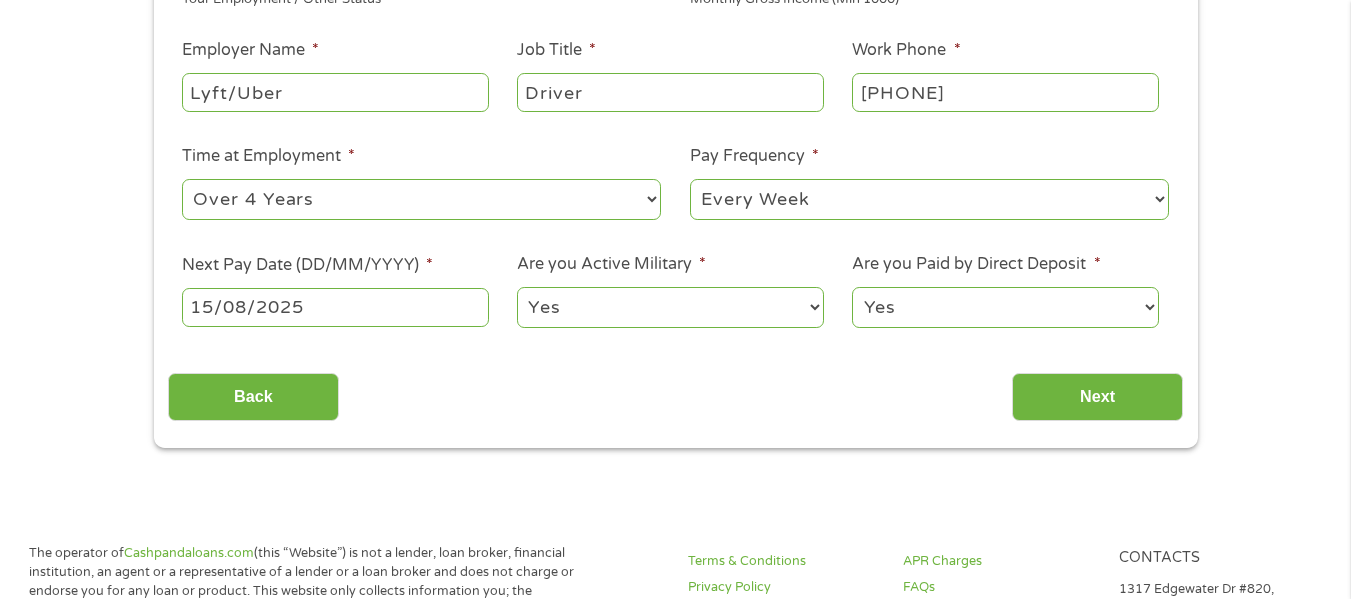 click on "Yes No" at bounding box center [1005, 307] 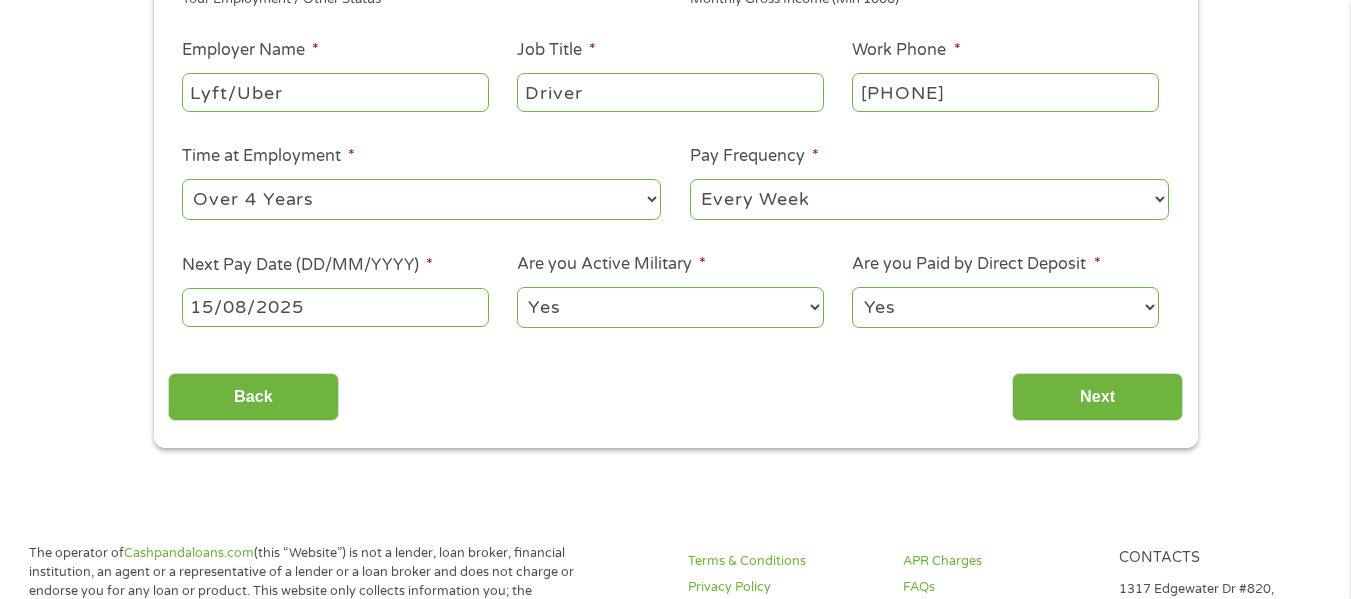click on "No Yes" at bounding box center [670, 307] 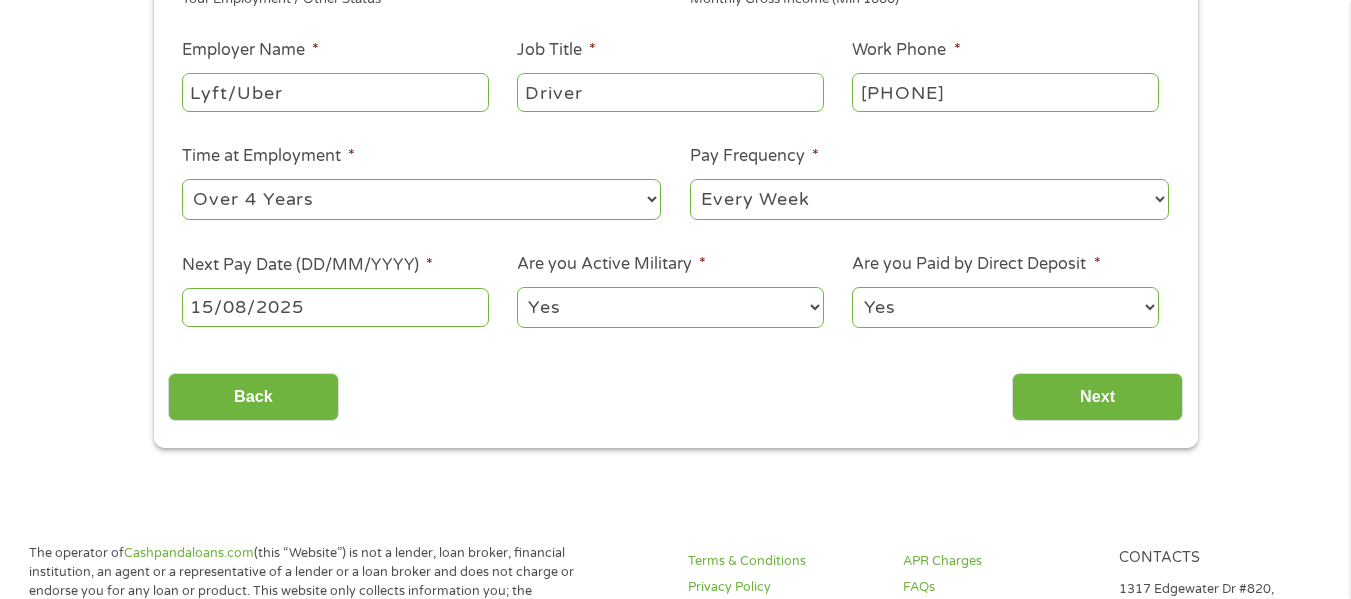 select on "0" 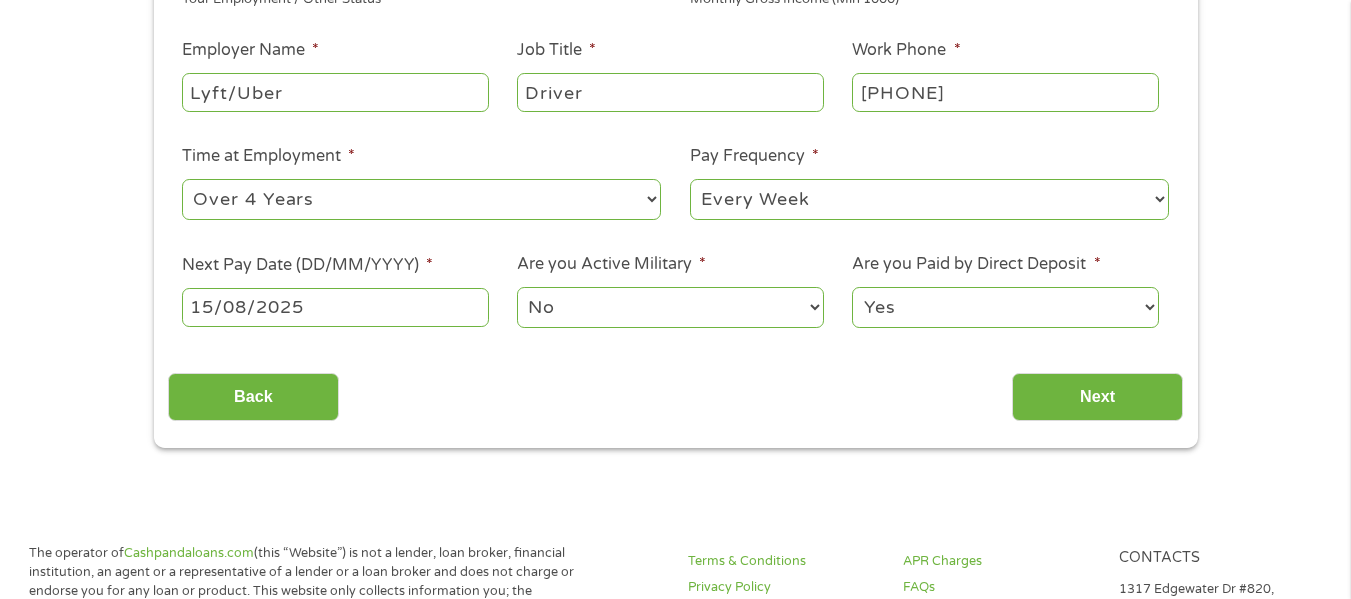 click on "No Yes" at bounding box center (670, 307) 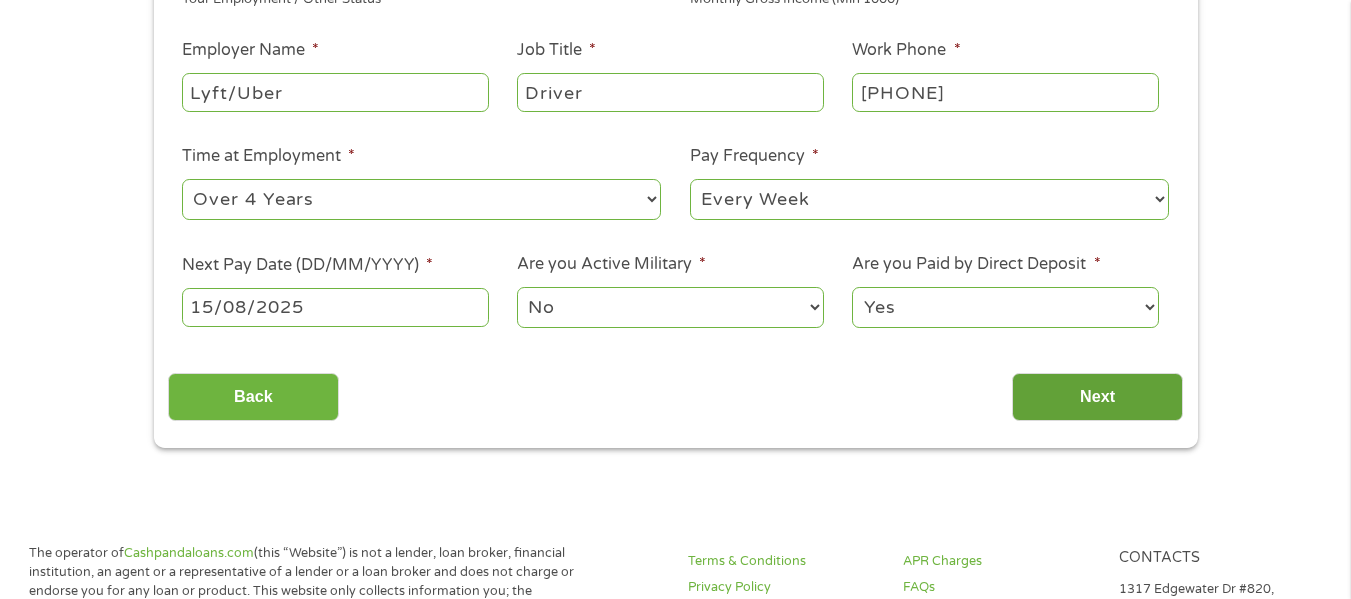 click on "Next" at bounding box center (1097, 397) 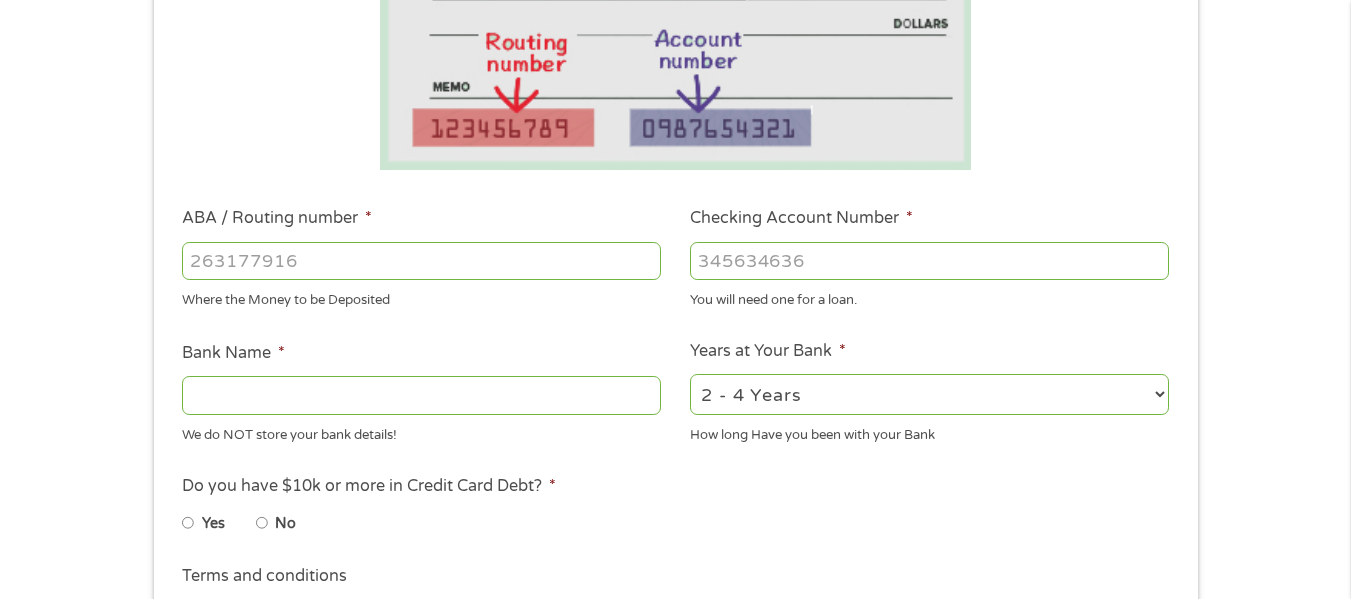 scroll, scrollTop: 8, scrollLeft: 8, axis: both 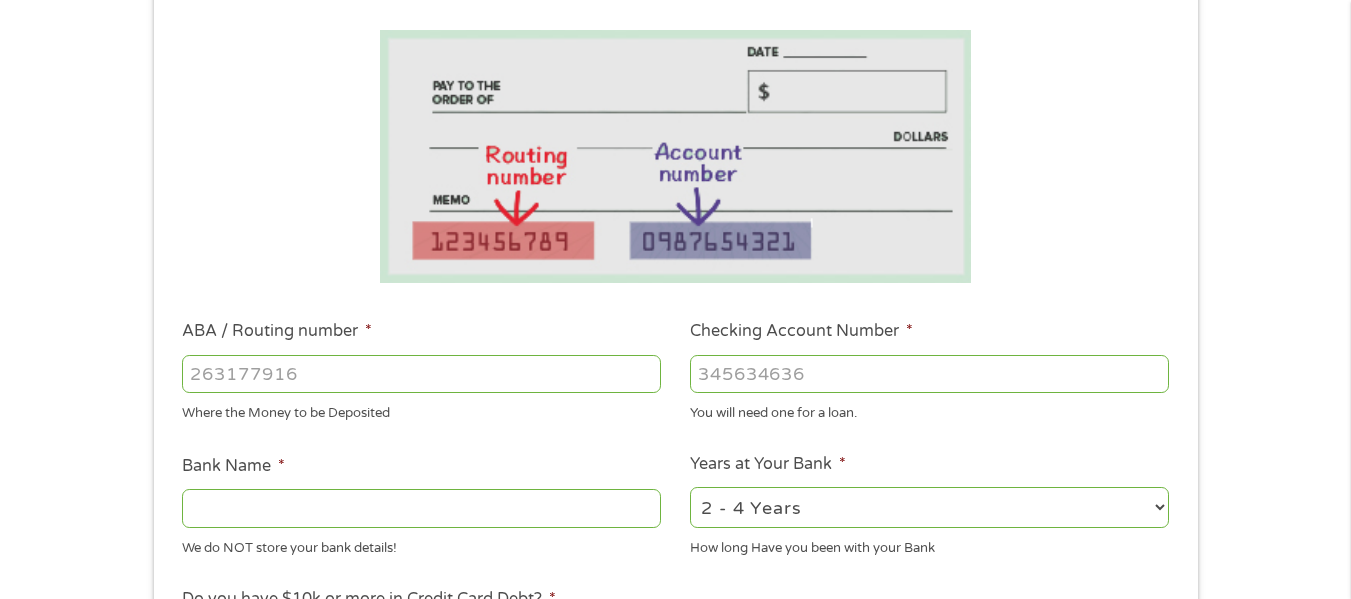 click on "ABA / Routing number *" at bounding box center [421, 374] 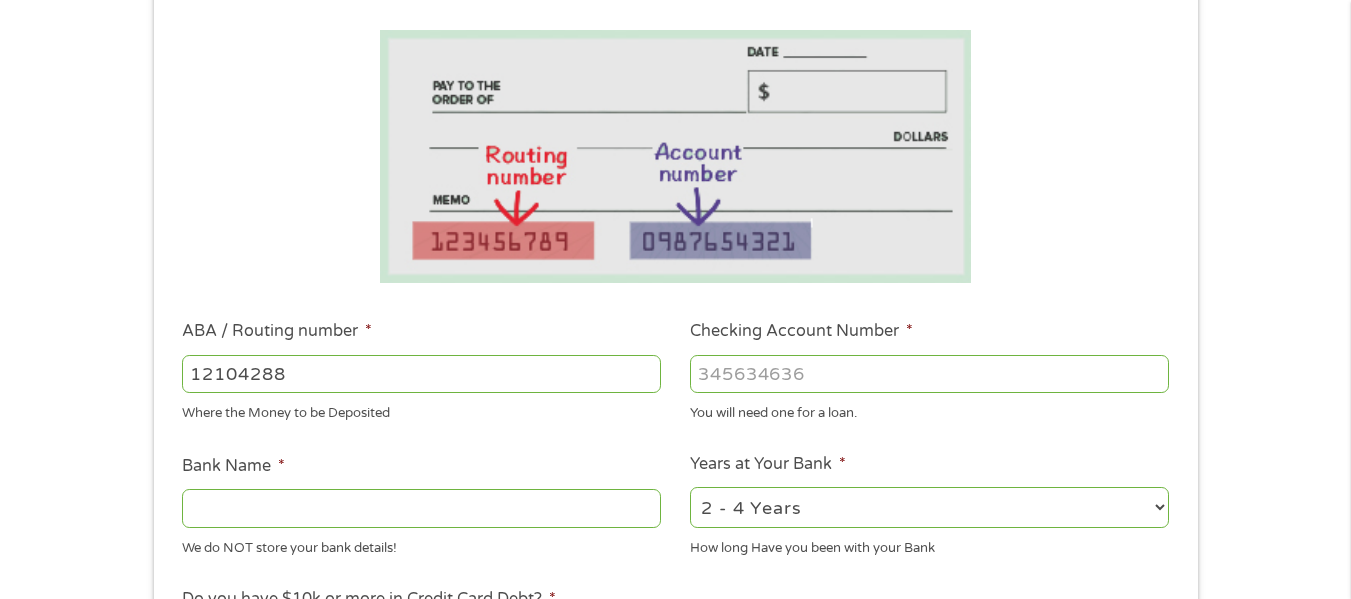 type on "121042882" 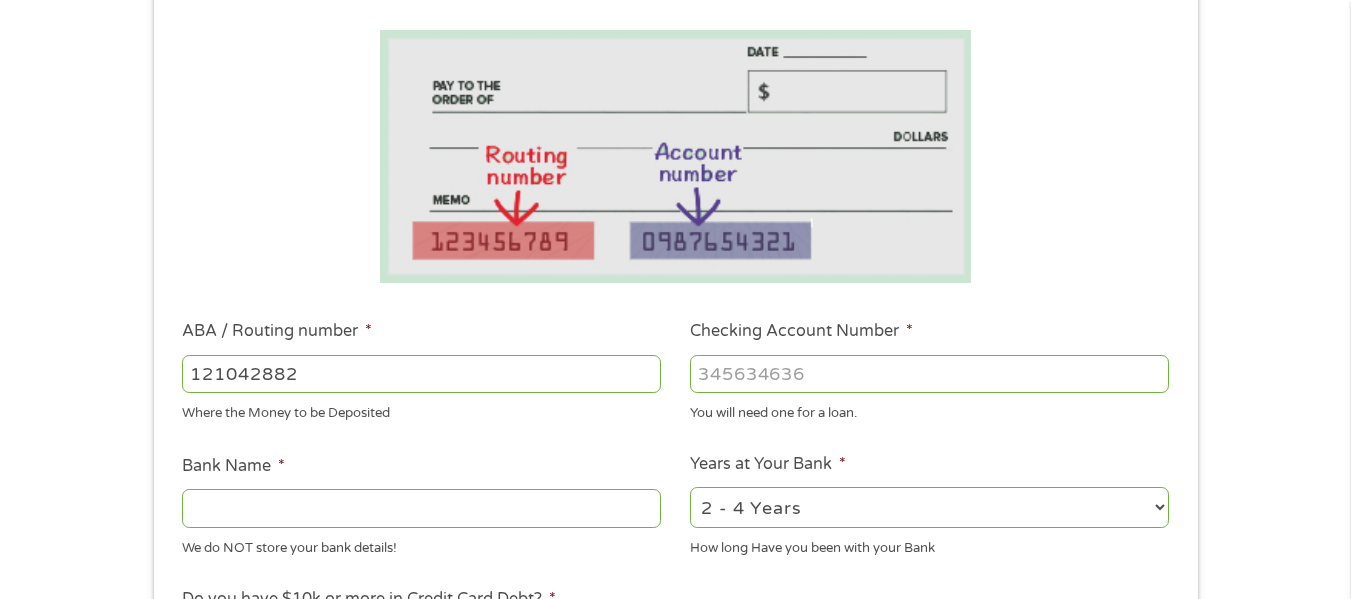 type on "WELLS FARGO BANK NA" 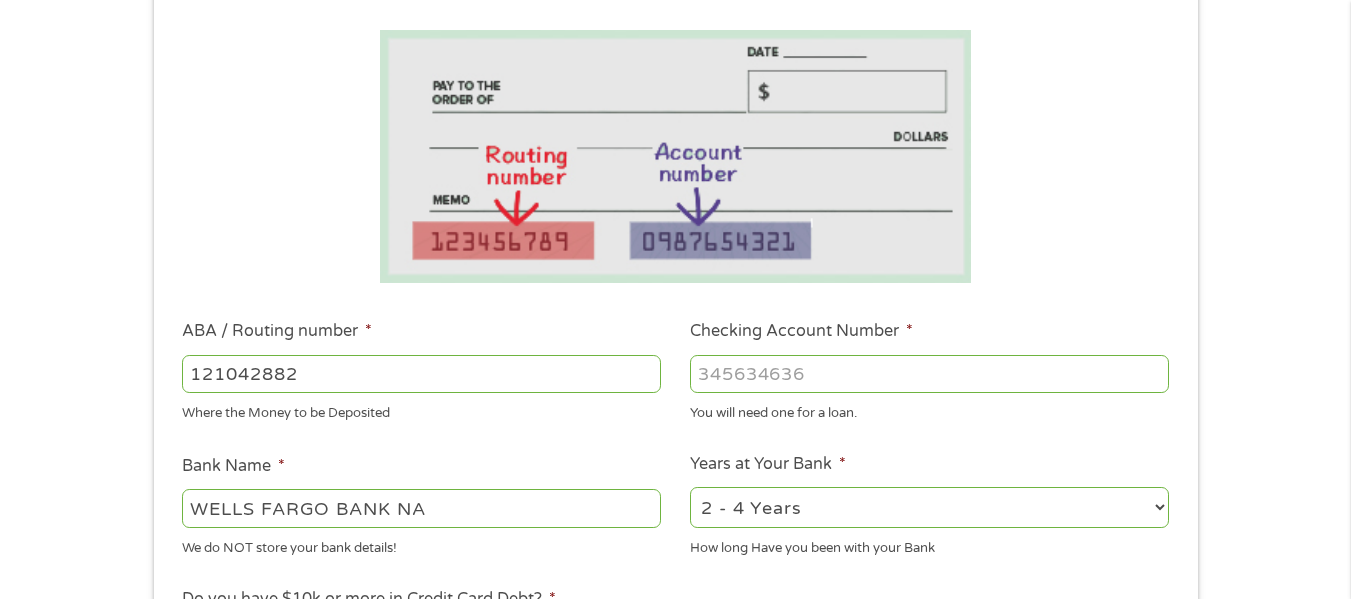 type on "121042882" 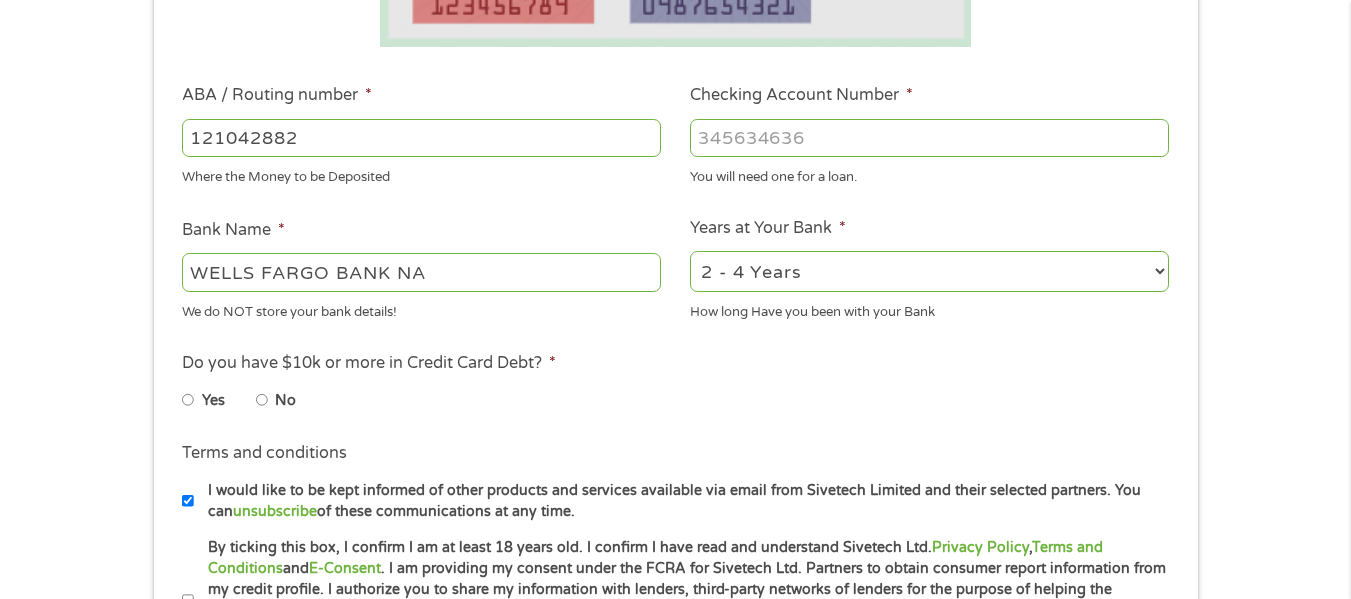scroll, scrollTop: 560, scrollLeft: 0, axis: vertical 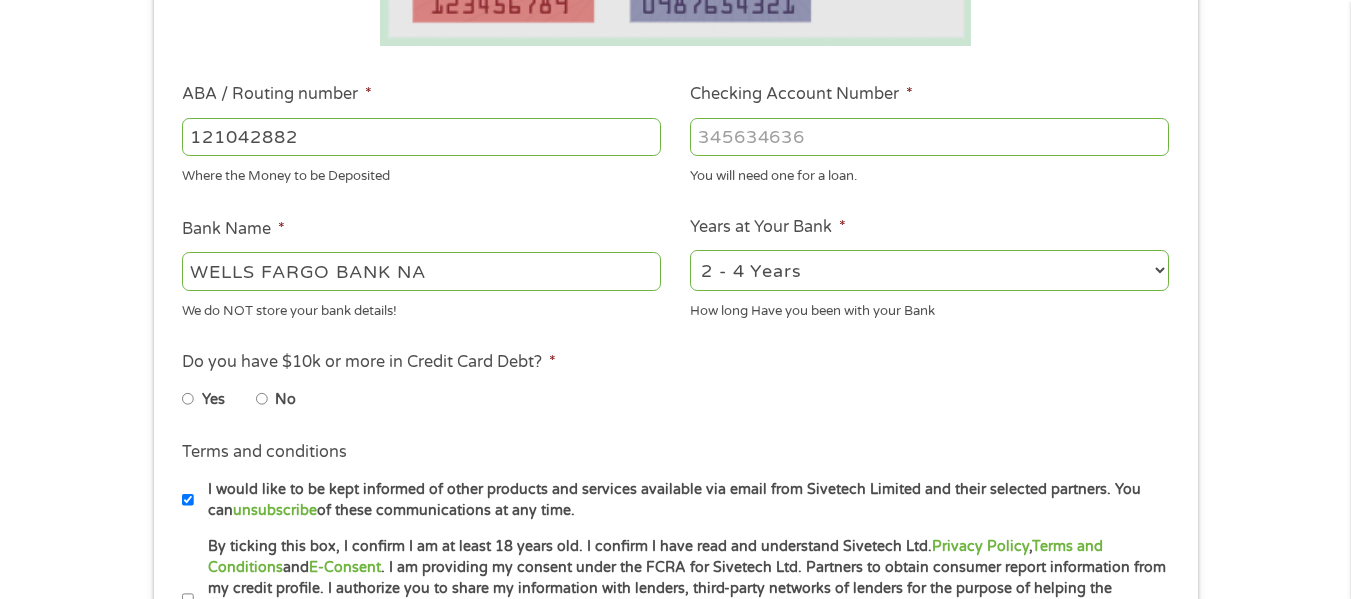 type on "[NUMBER]" 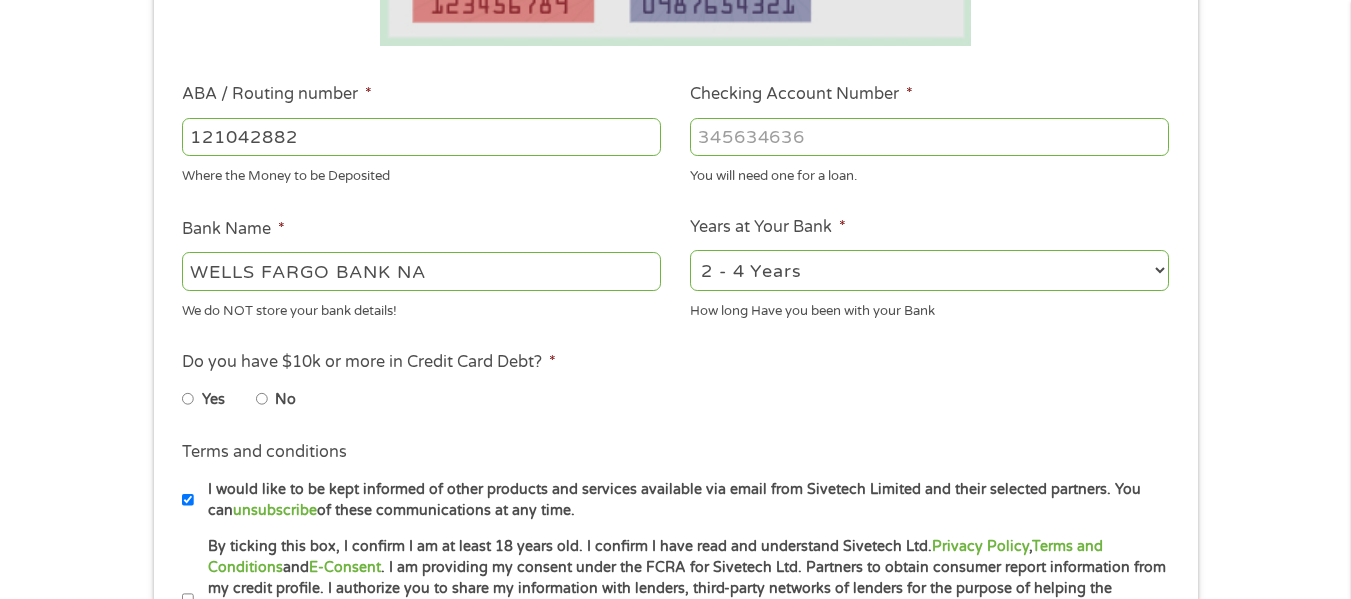 select on "60months" 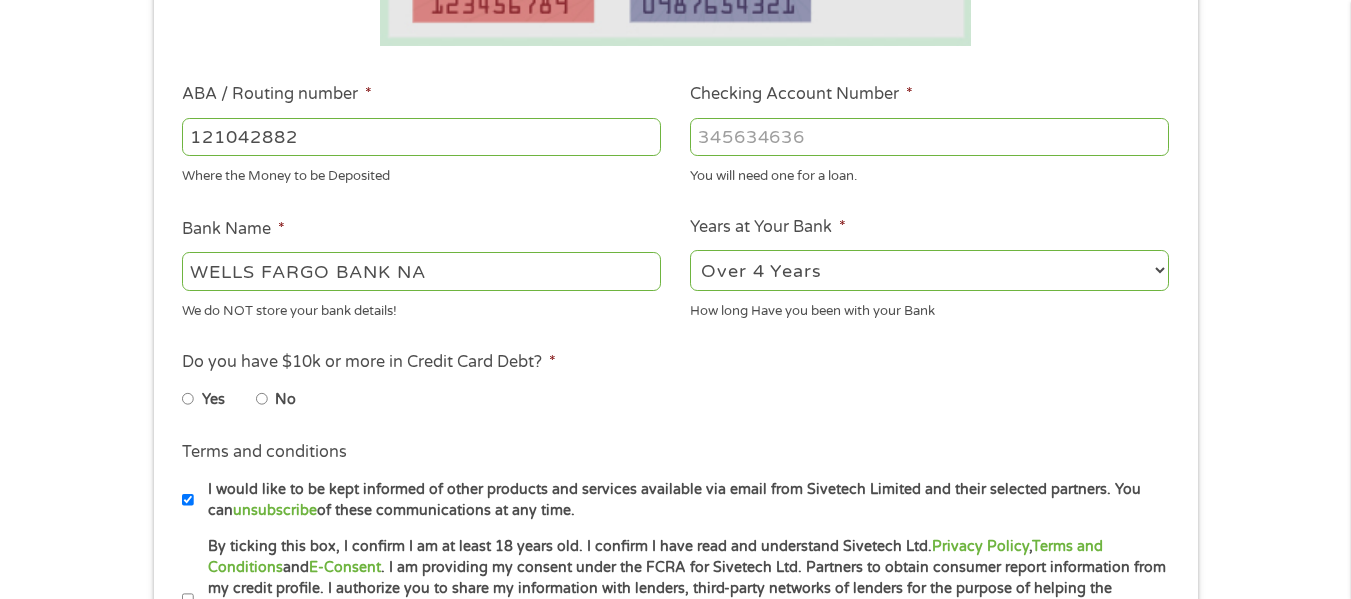 click on "2 - 4 Years 6 - 12 Months 1 - 2 Years Over 4 Years" at bounding box center [929, 270] 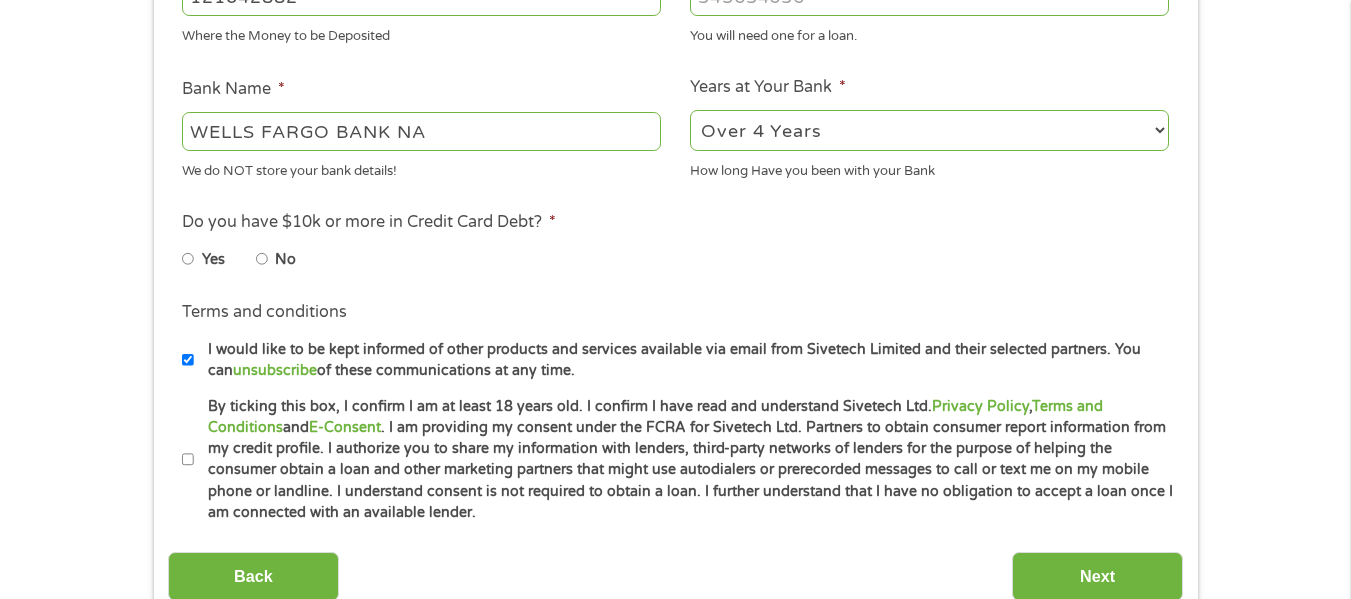 scroll, scrollTop: 704, scrollLeft: 0, axis: vertical 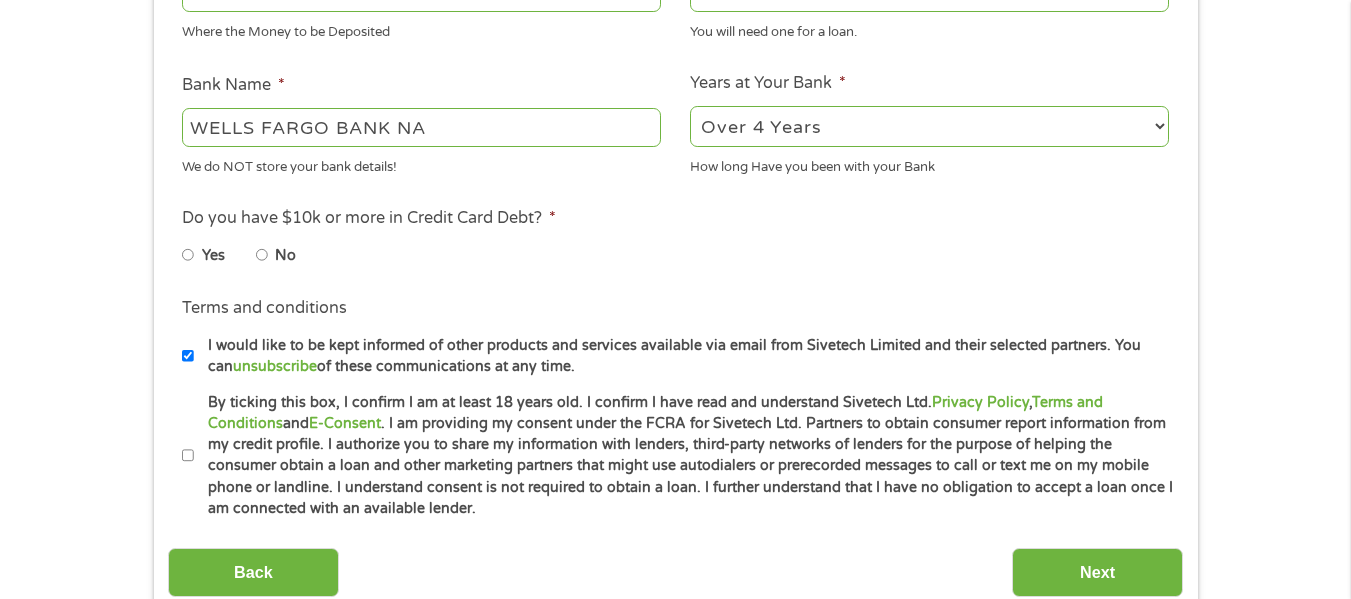 click on "No" at bounding box center (262, 255) 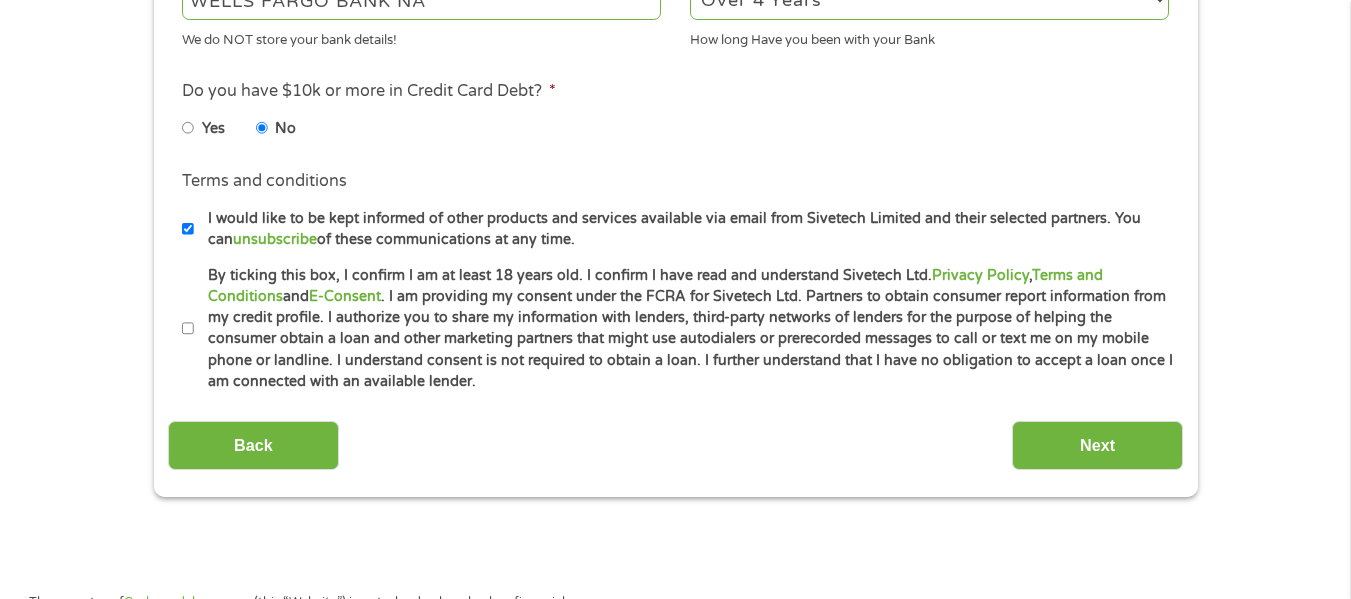 scroll, scrollTop: 869, scrollLeft: 0, axis: vertical 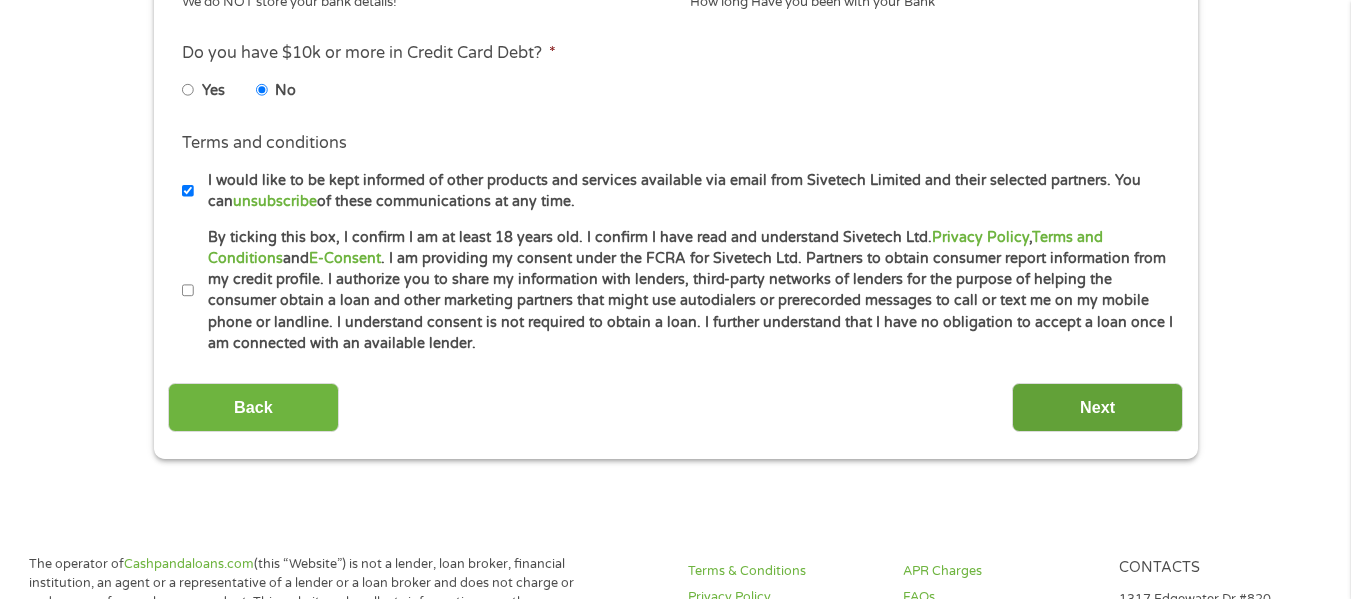 click on "Next" at bounding box center (1097, 407) 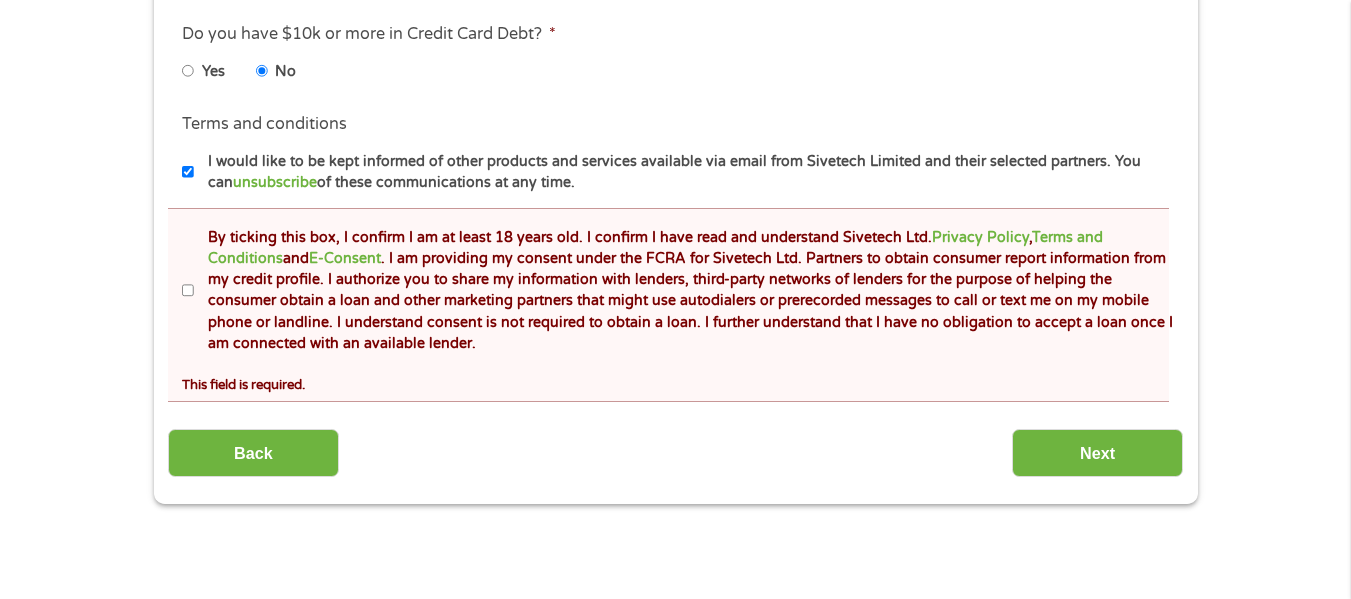 scroll, scrollTop: 88, scrollLeft: 0, axis: vertical 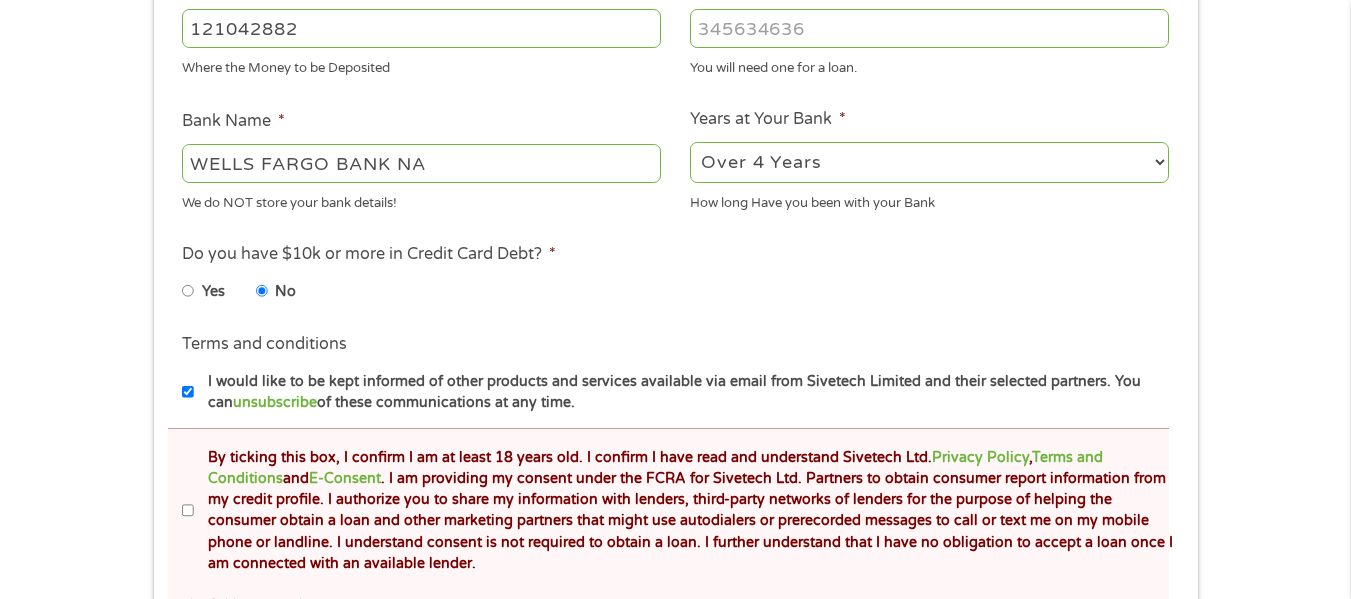click on "By ticking this box, I confirm I am at least 18 years old. I confirm I have read and understand Sivetech Ltd.  Privacy Policy ,  Terms and Conditions  and  E-Consent . I am providing my consent under the FCRA for Sivetech Ltd. Partners to obtain consumer report information from my credit profile. I authorize you to share my information with lenders, third-party networks of lenders for the purpose of helping the consumer obtain a loan and other marketing partners that might use autodialers or prerecorded messages to call or text me on my mobile phone or landline. I understand consent is not required to obtain a loan. I further understand that I have no obligation to accept a loan once I am connected with an available lender." at bounding box center (188, 511) 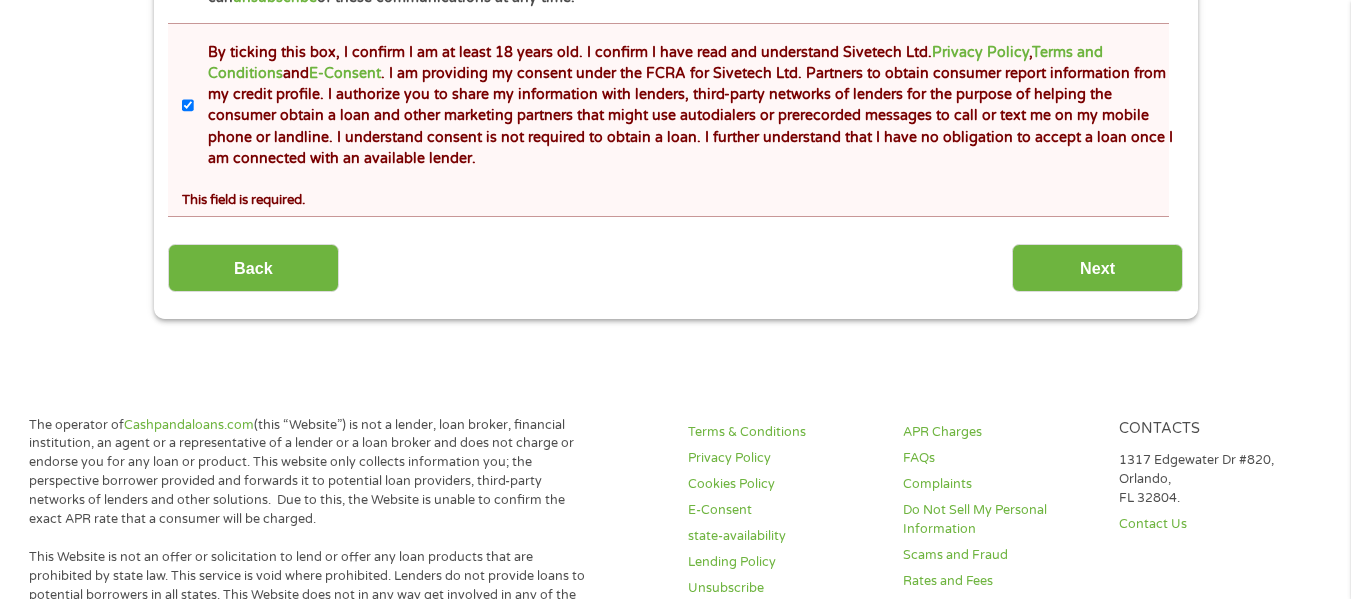 scroll, scrollTop: 1149, scrollLeft: 0, axis: vertical 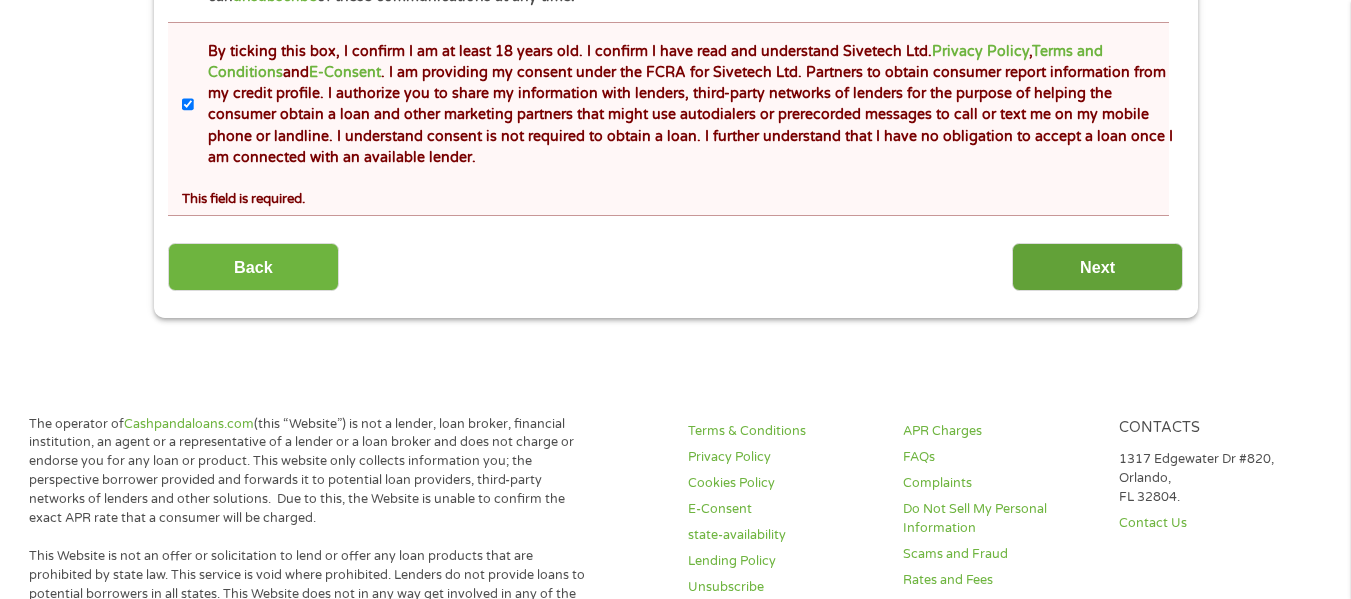 click on "Next" at bounding box center [1097, 267] 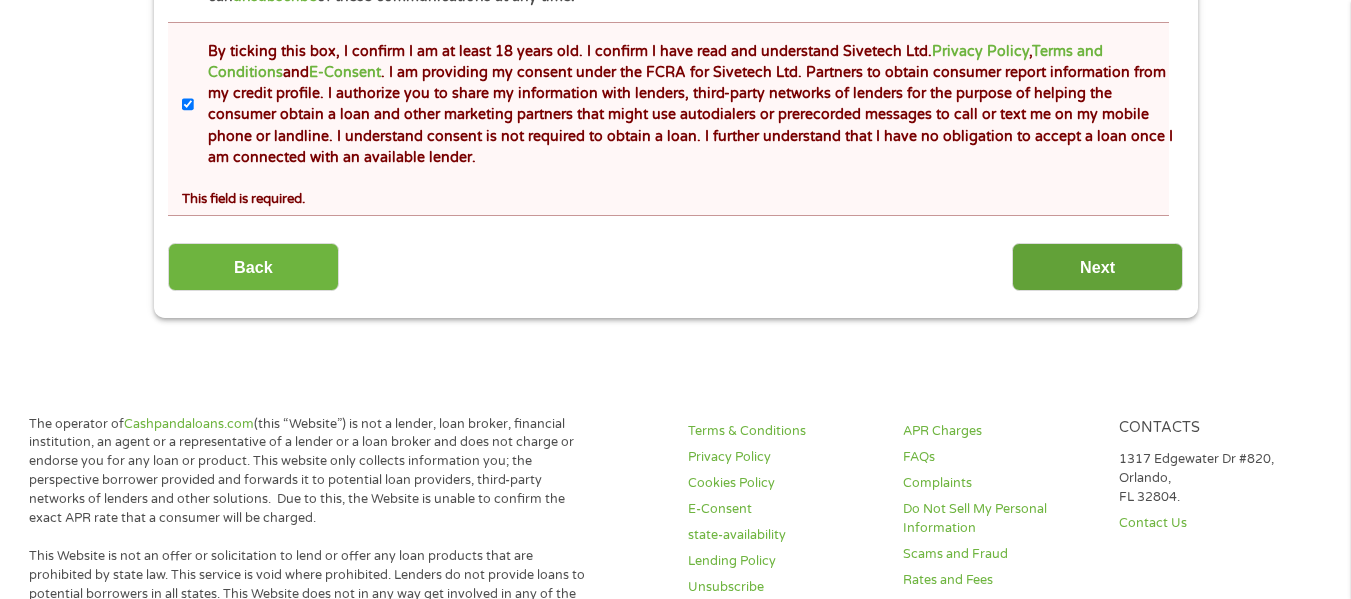 scroll, scrollTop: 8, scrollLeft: 8, axis: both 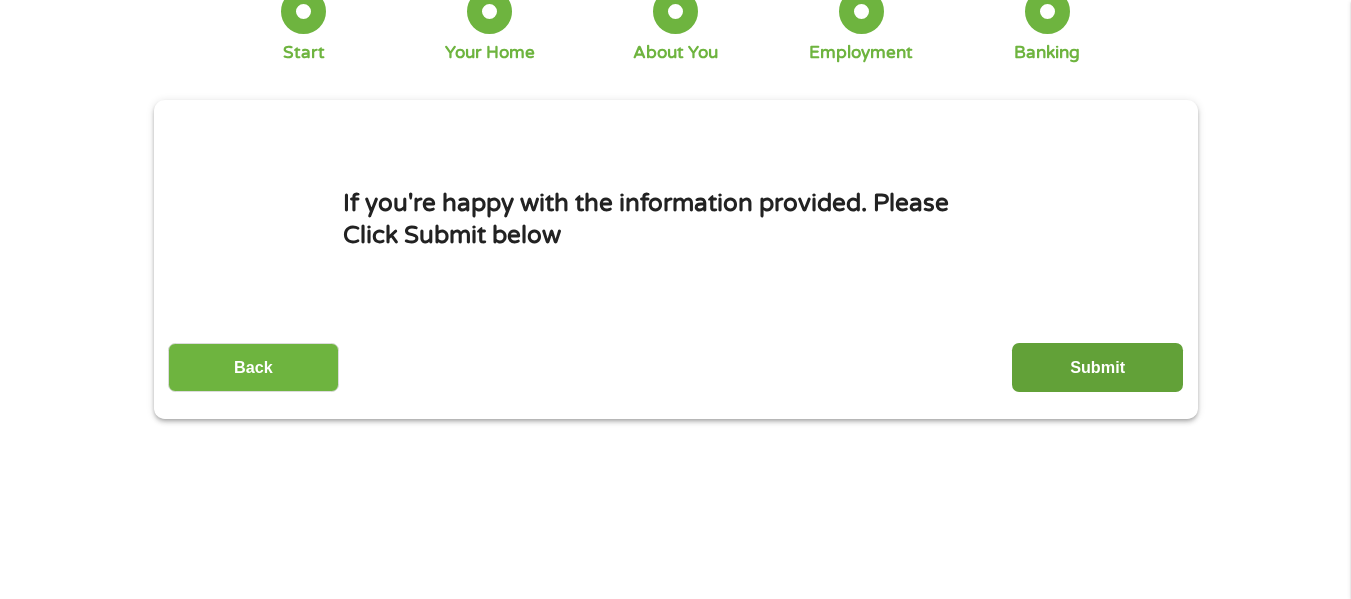 click on "Submit" at bounding box center (1097, 367) 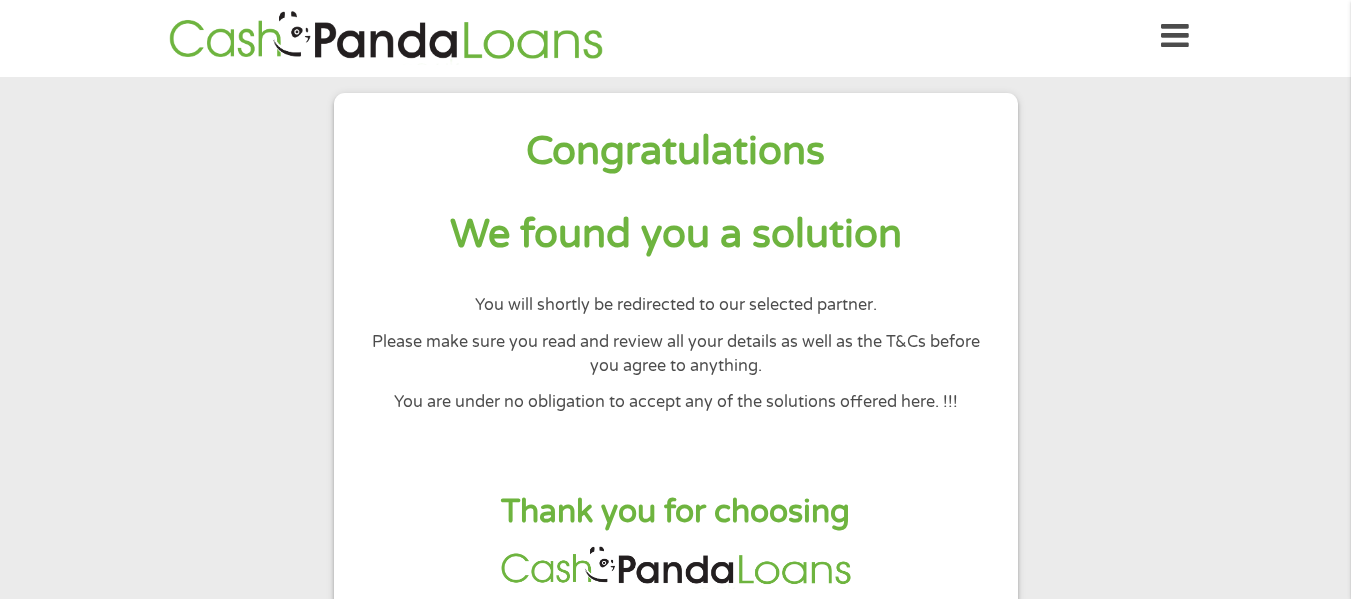 scroll, scrollTop: 0, scrollLeft: 0, axis: both 